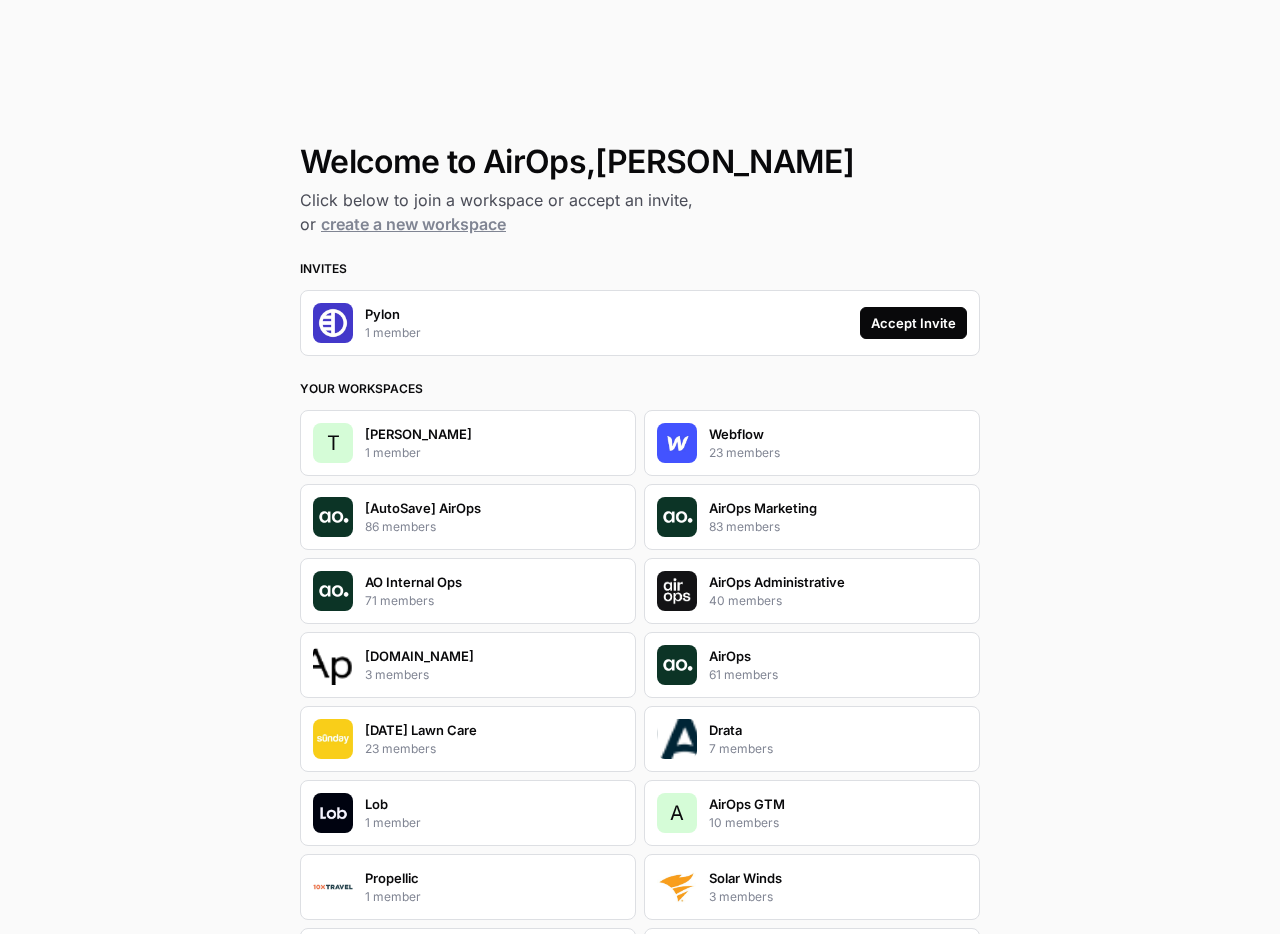 scroll, scrollTop: 0, scrollLeft: 0, axis: both 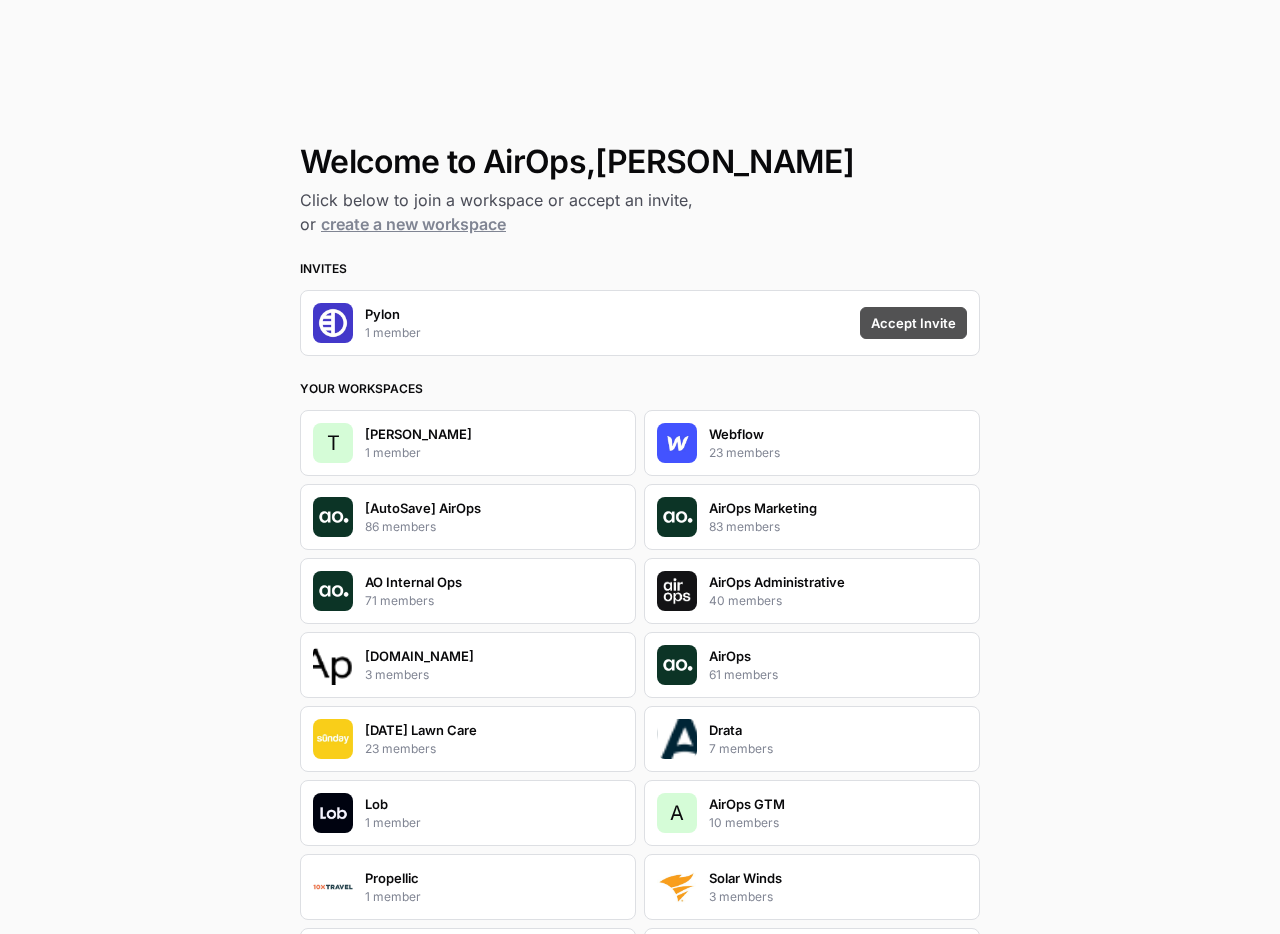 click on "Accept Invite" at bounding box center [913, 323] 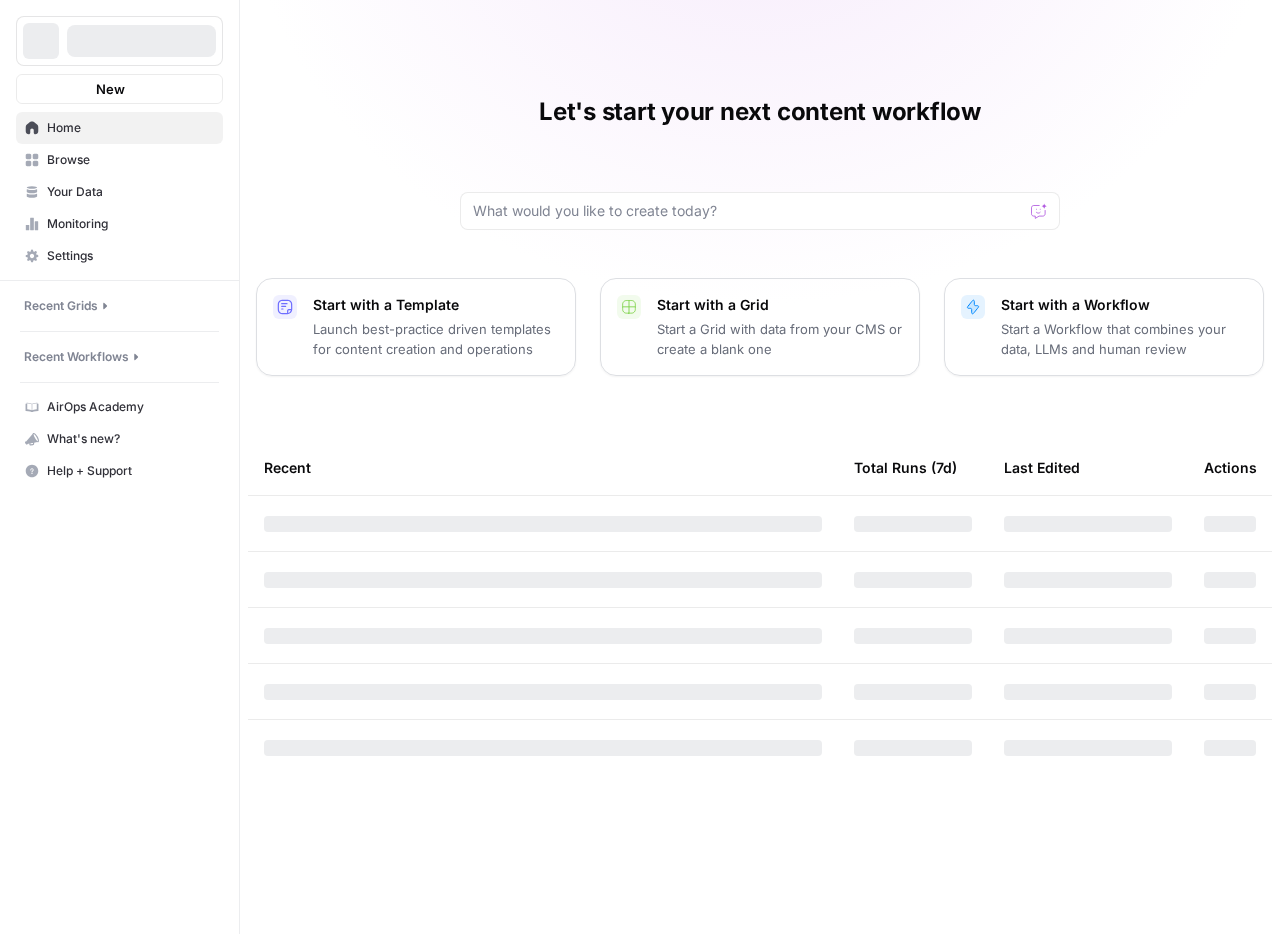 scroll, scrollTop: 0, scrollLeft: 0, axis: both 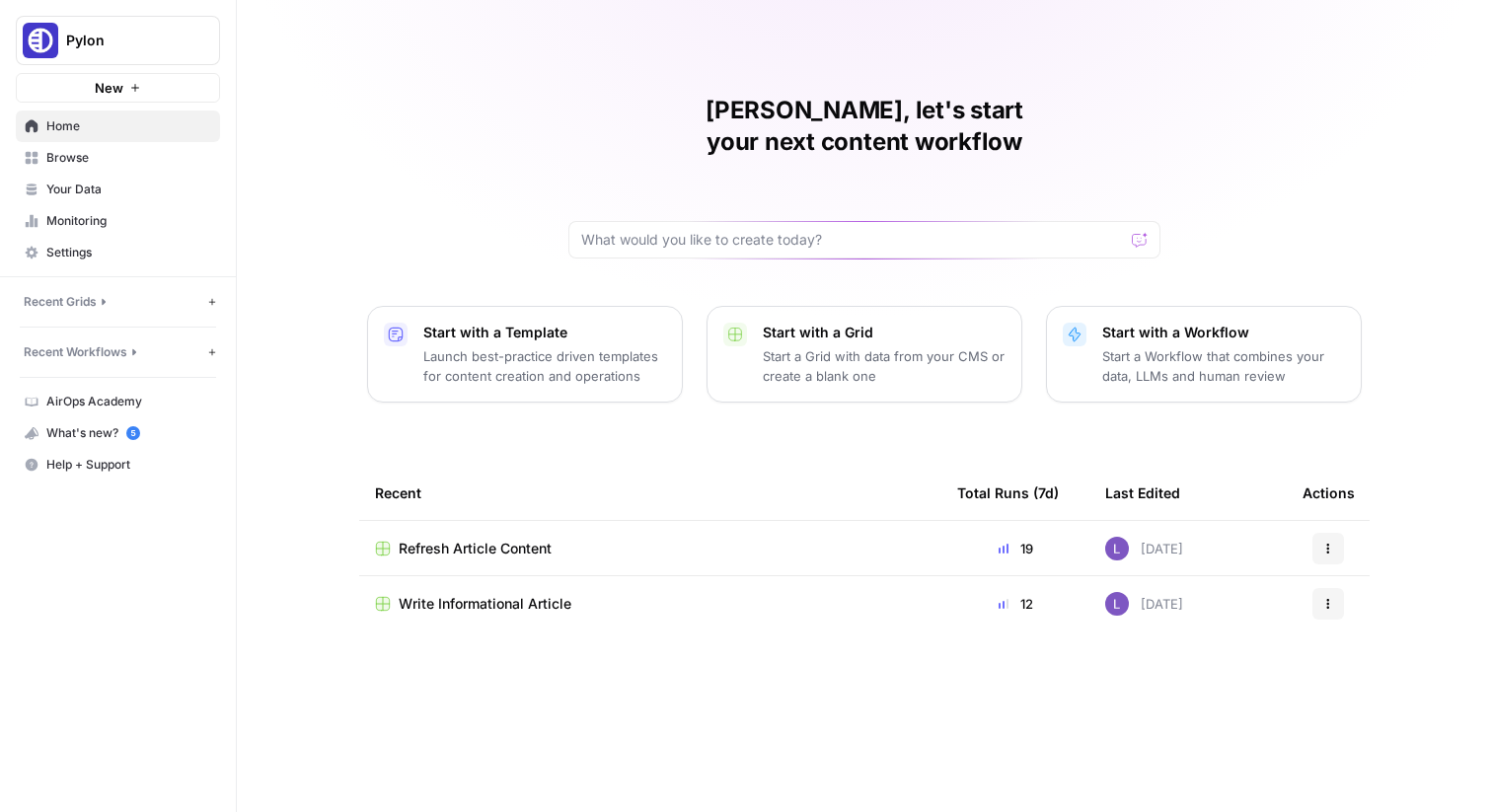 click on "Write Informational Article" at bounding box center (485, 604) 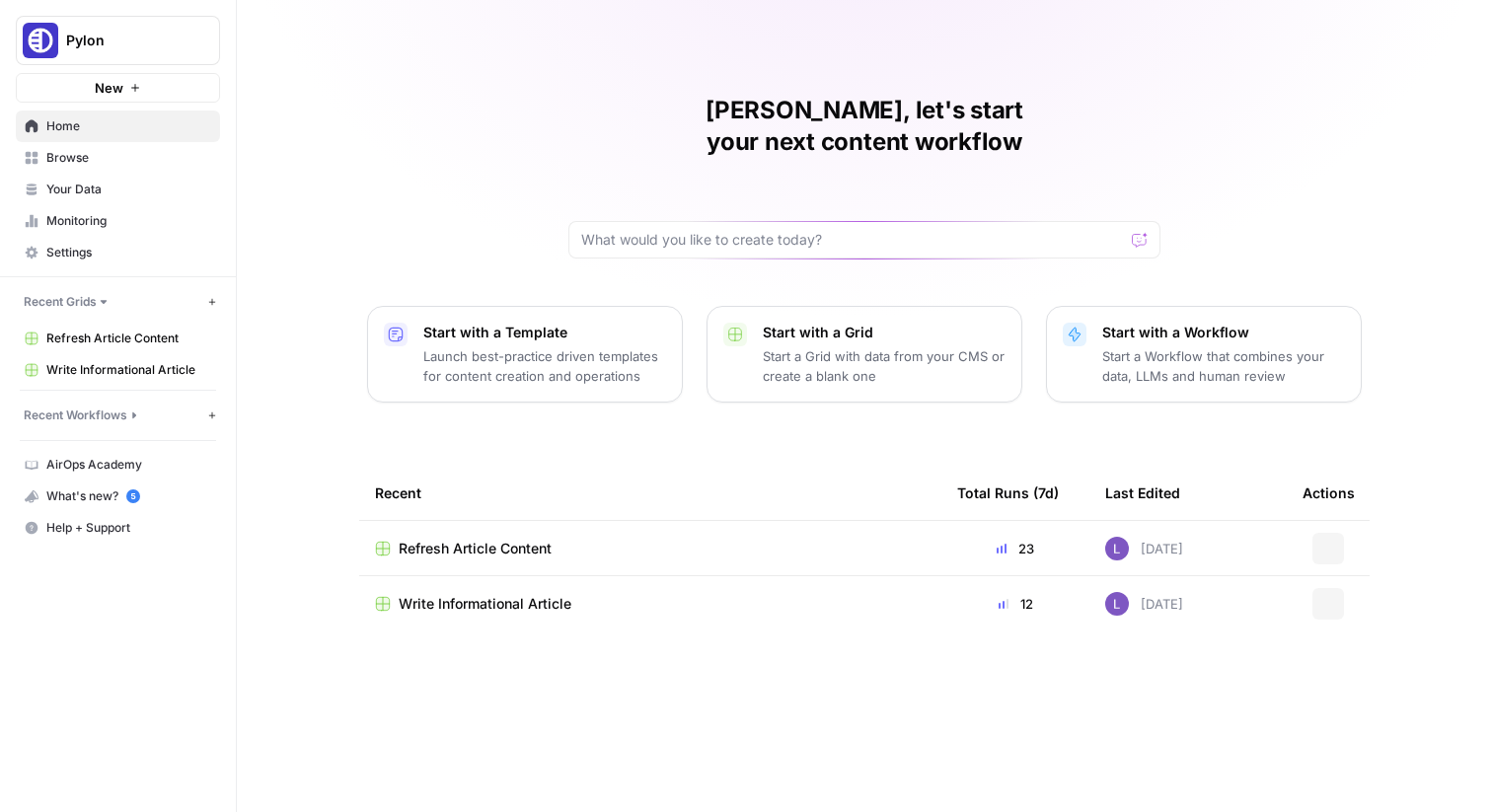 click on "Refresh Article Content" at bounding box center [475, 549] 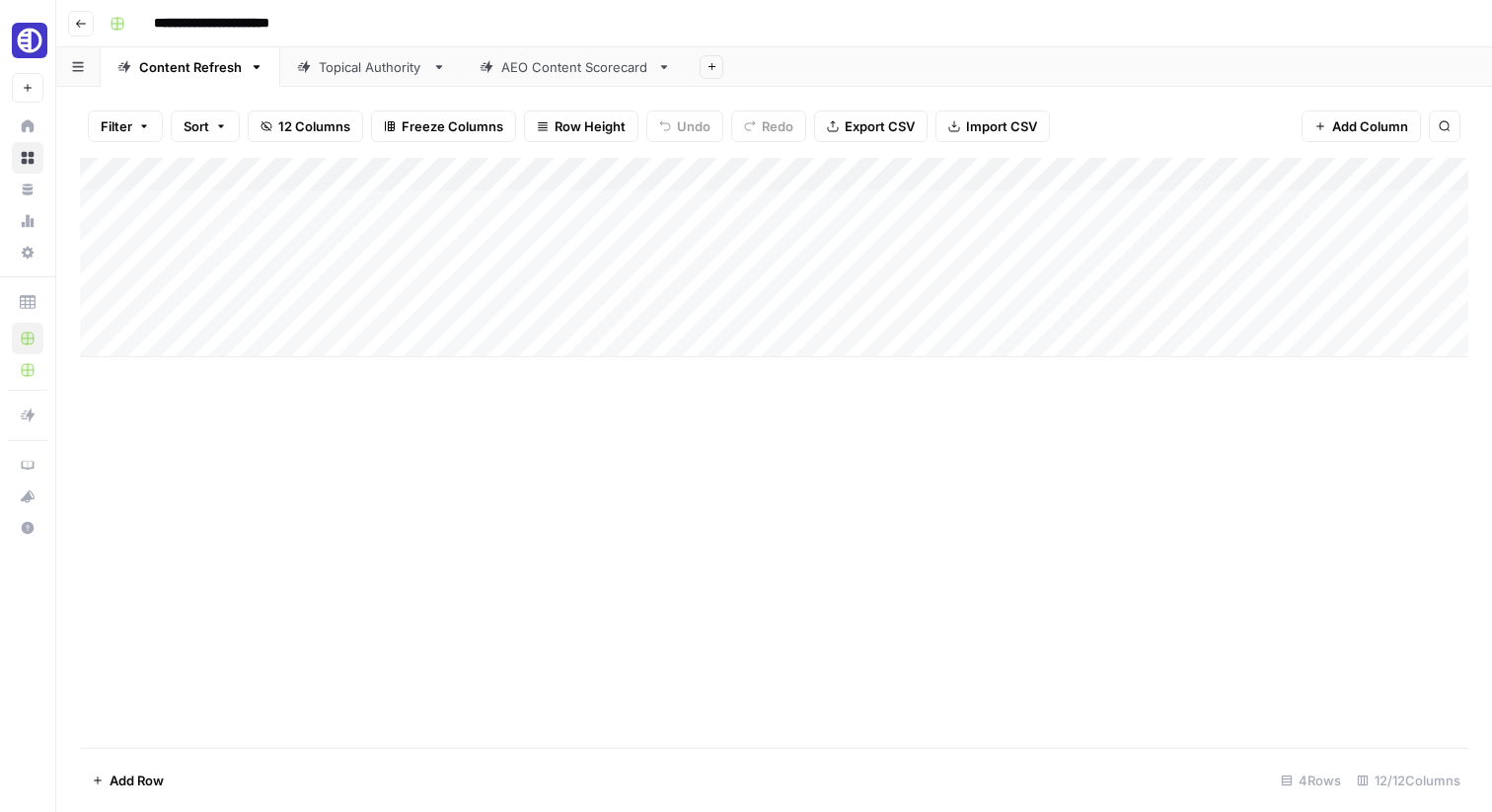 click on "Add Column" at bounding box center (774, 258) 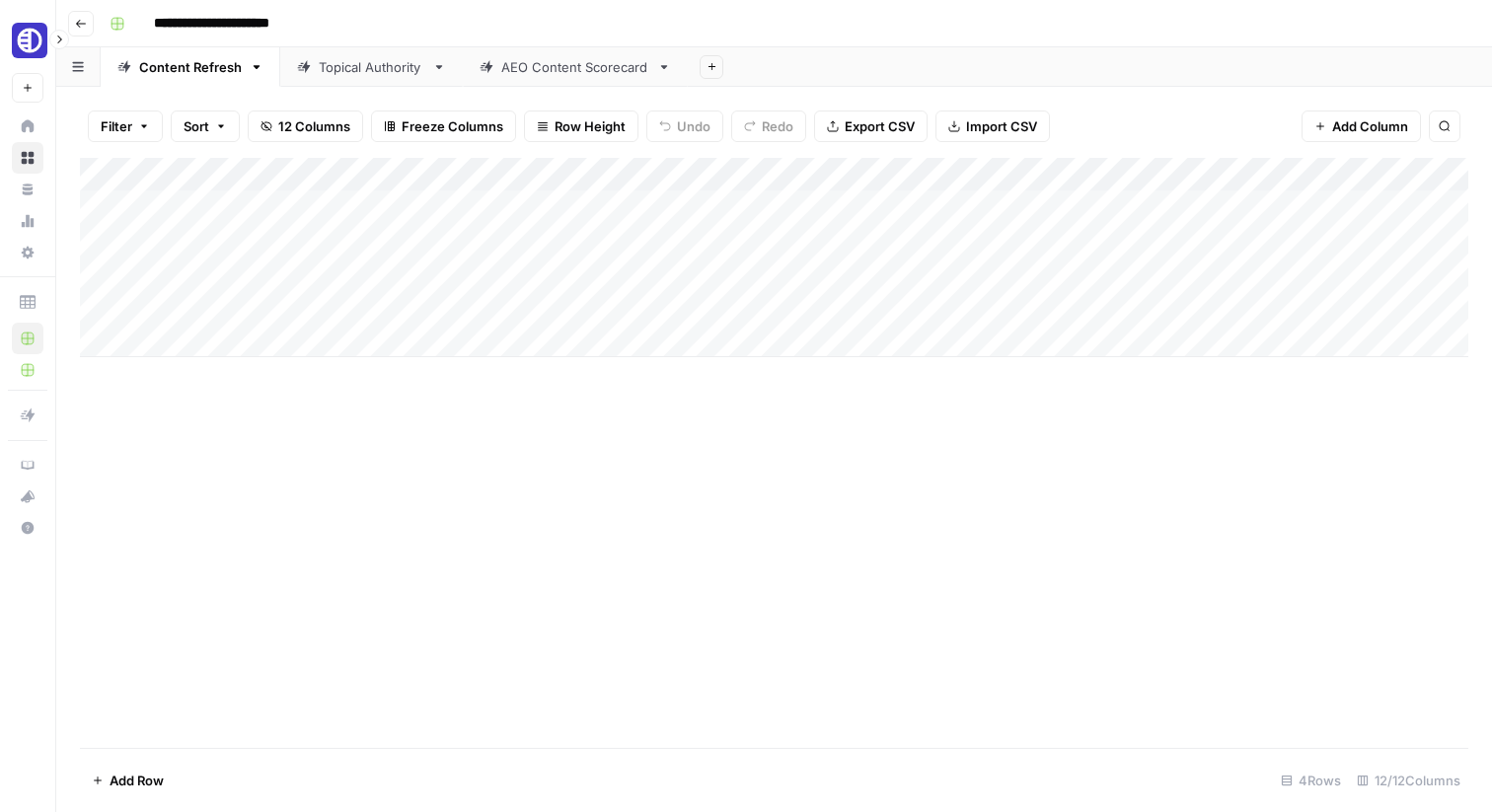 click at bounding box center [30, 40] 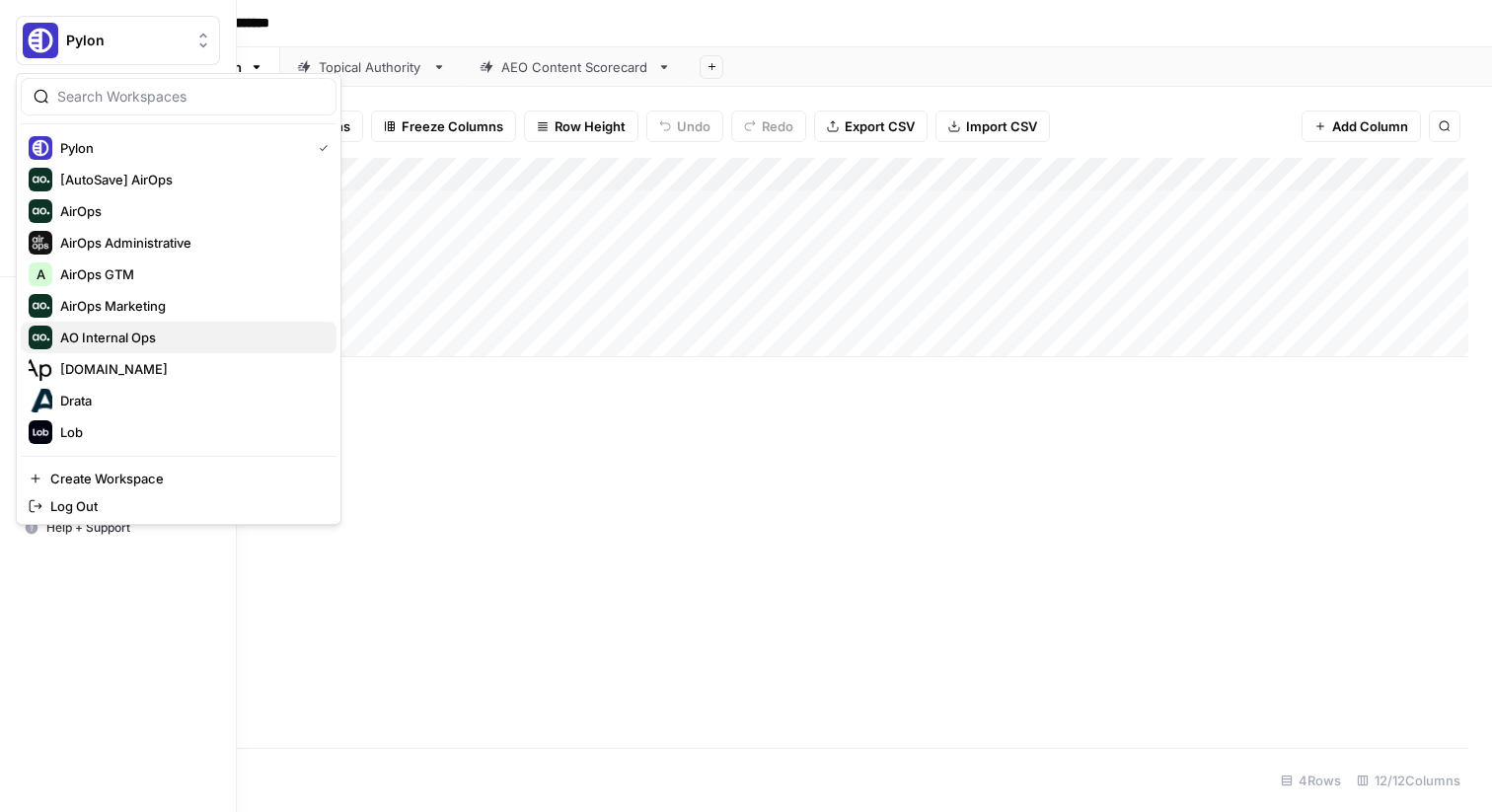 scroll, scrollTop: 221, scrollLeft: 0, axis: vertical 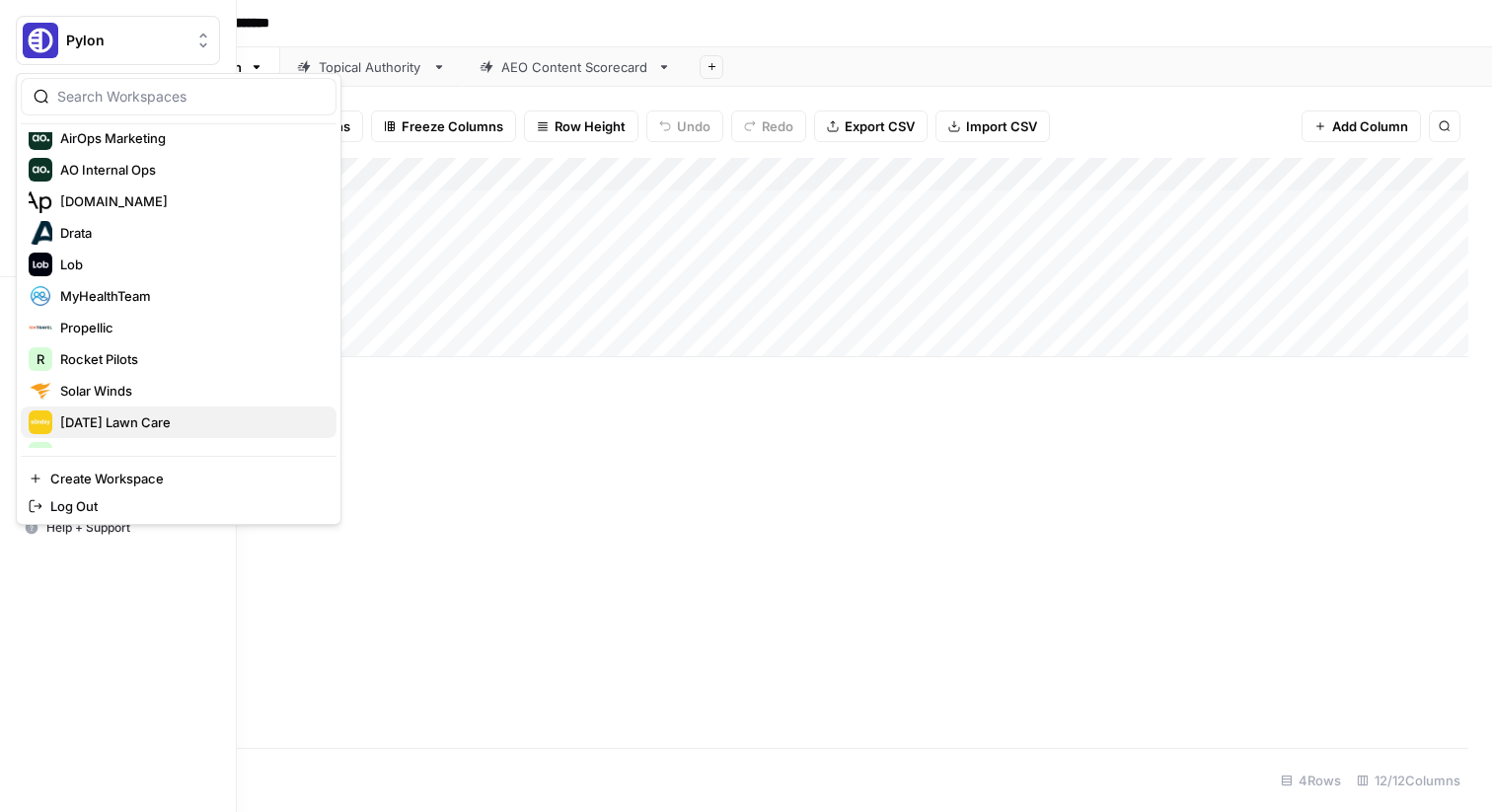 click on "[DATE] Lawn Care" at bounding box center [115, 422] 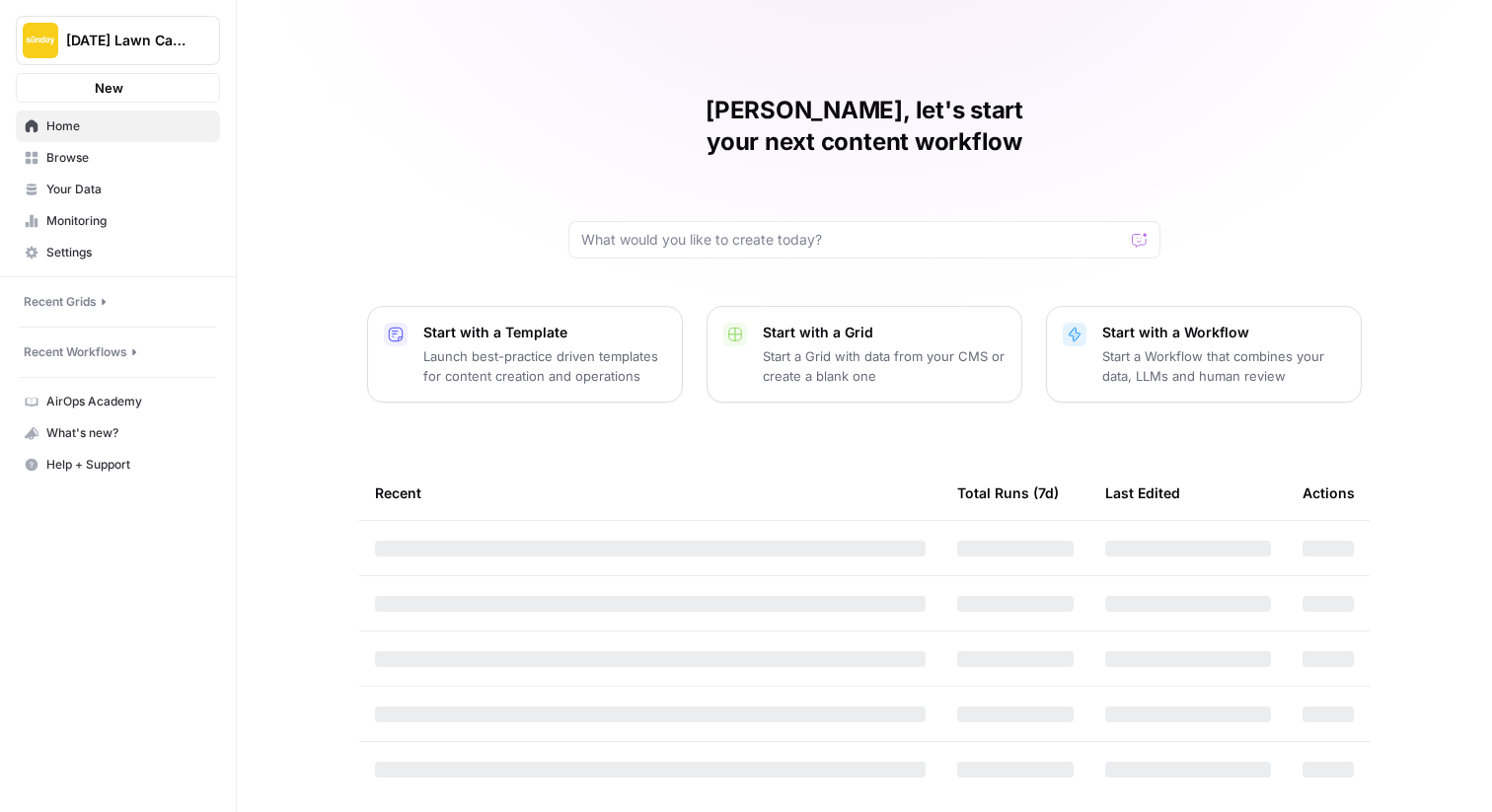 scroll, scrollTop: 0, scrollLeft: 0, axis: both 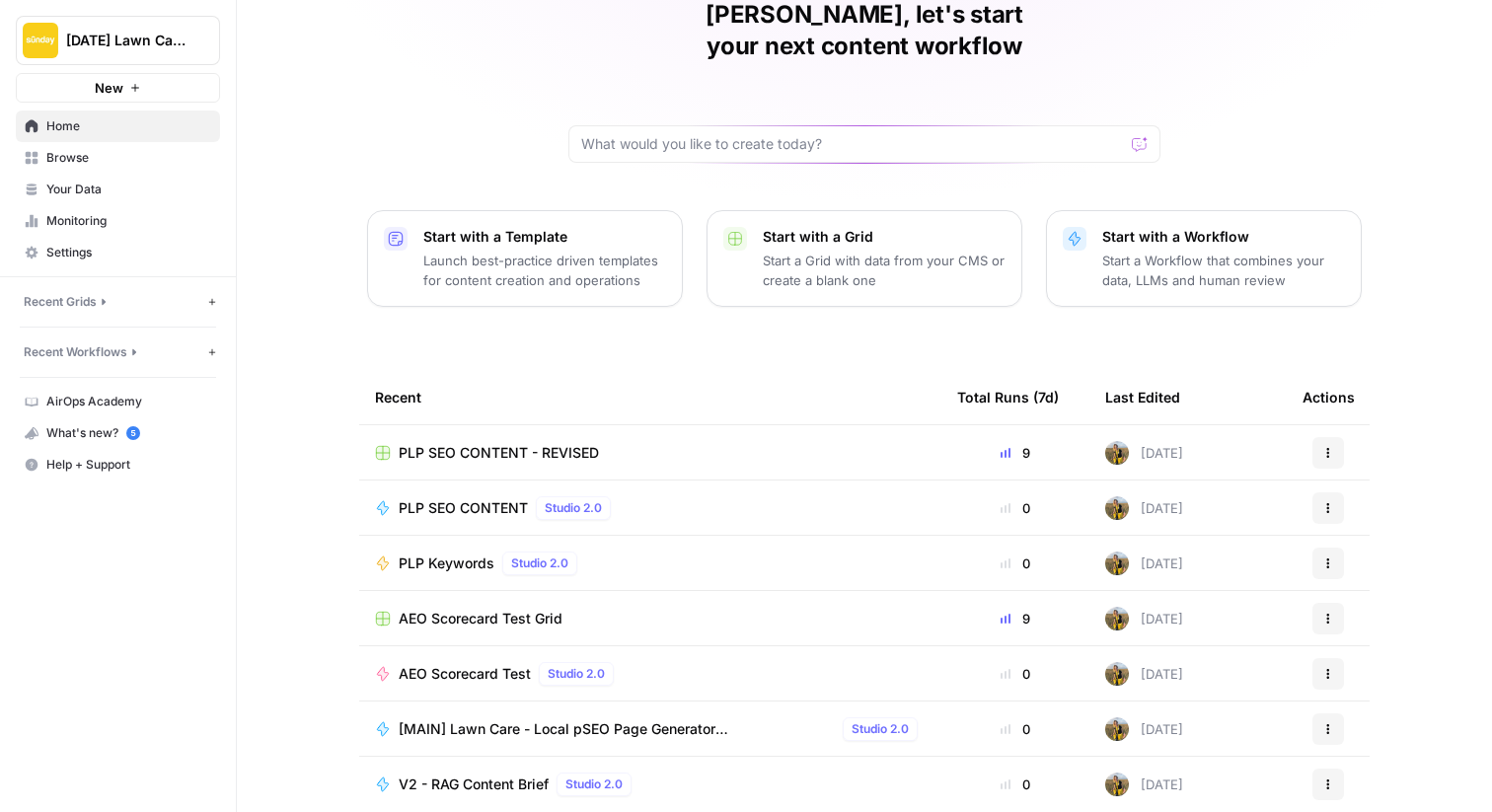 click on "PLP SEO CONTENT - REVISED" at bounding box center [498, 453] 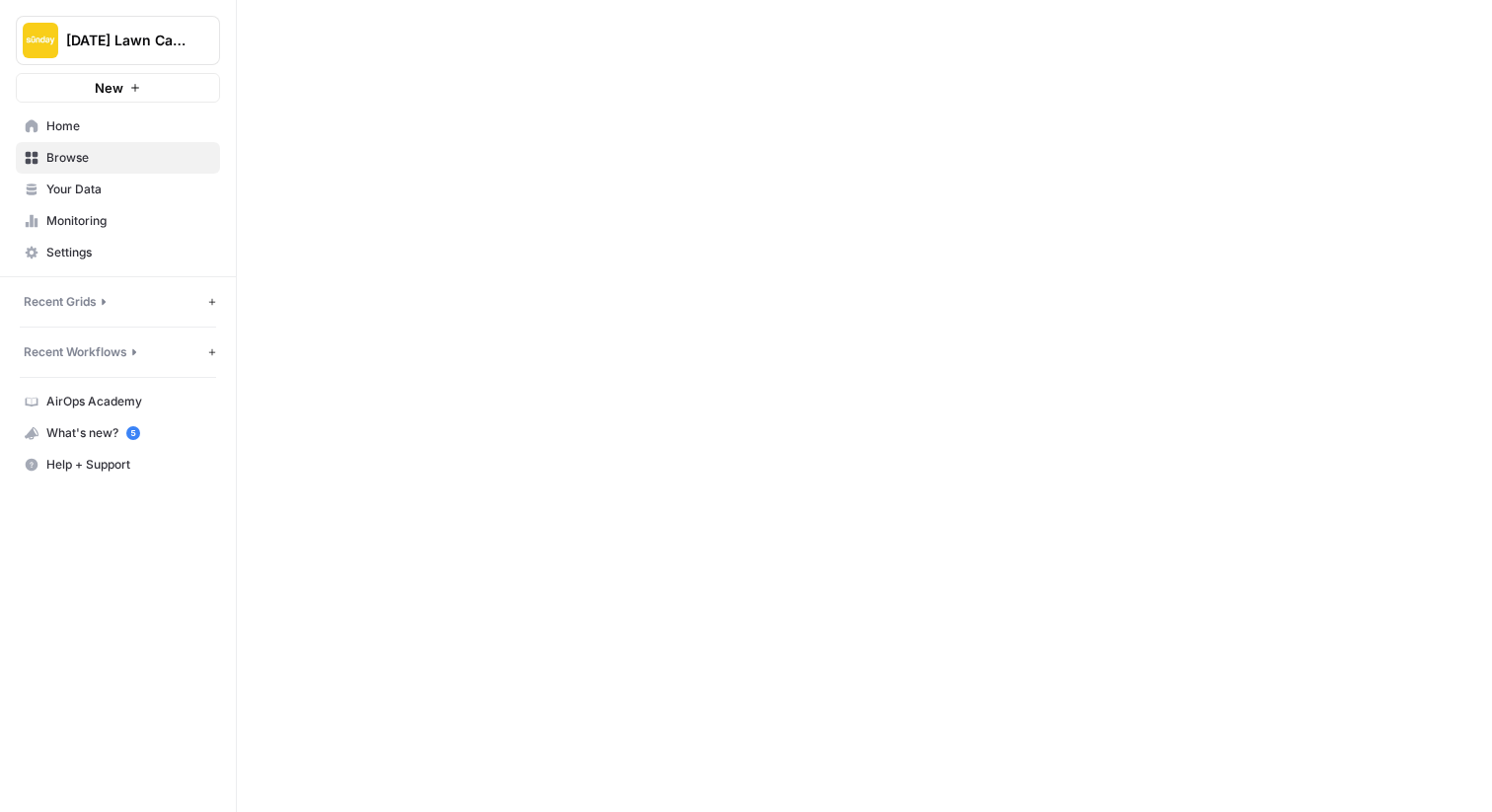 scroll, scrollTop: 0, scrollLeft: 0, axis: both 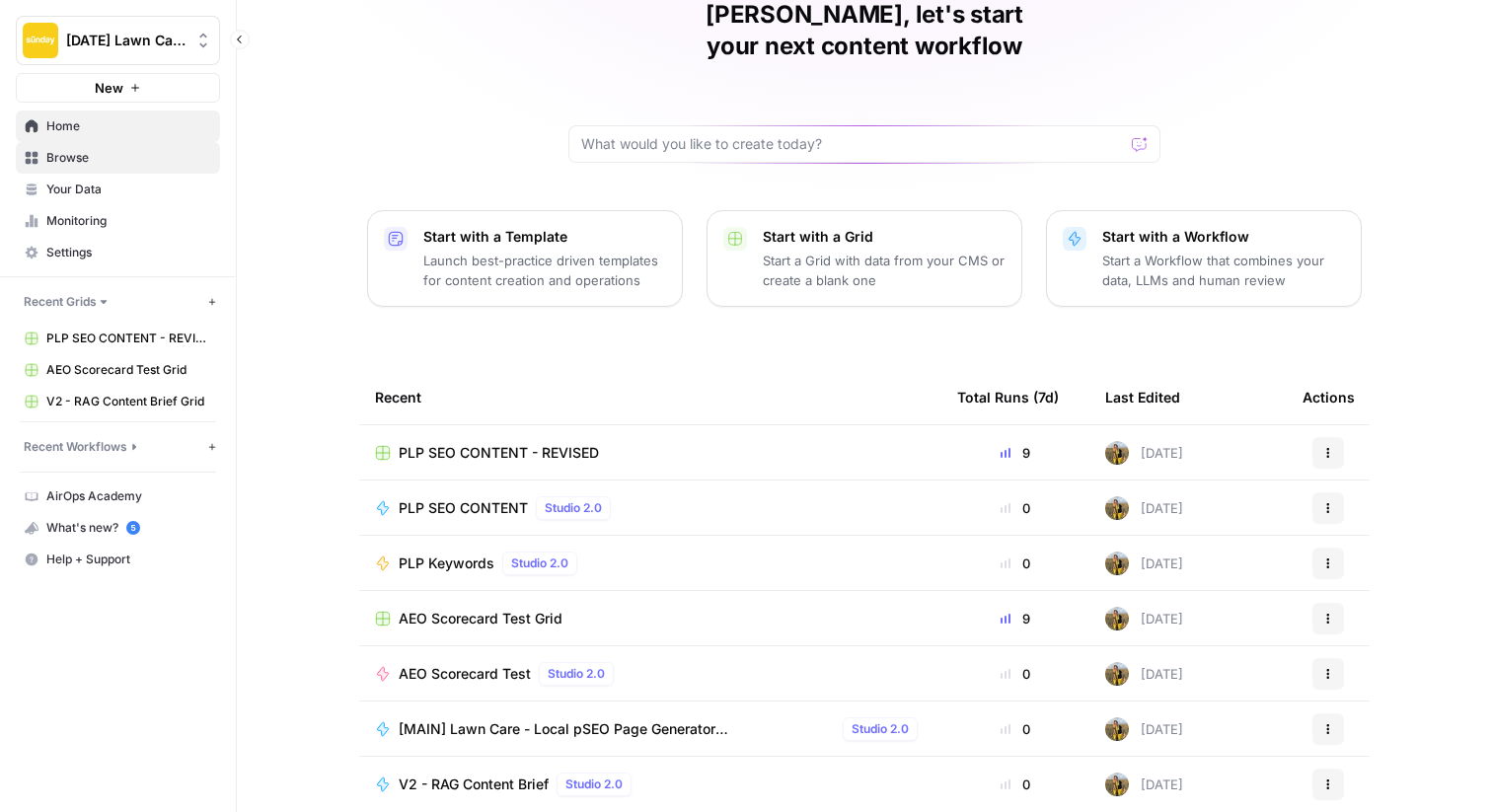 click on "Browse" at bounding box center (128, 158) 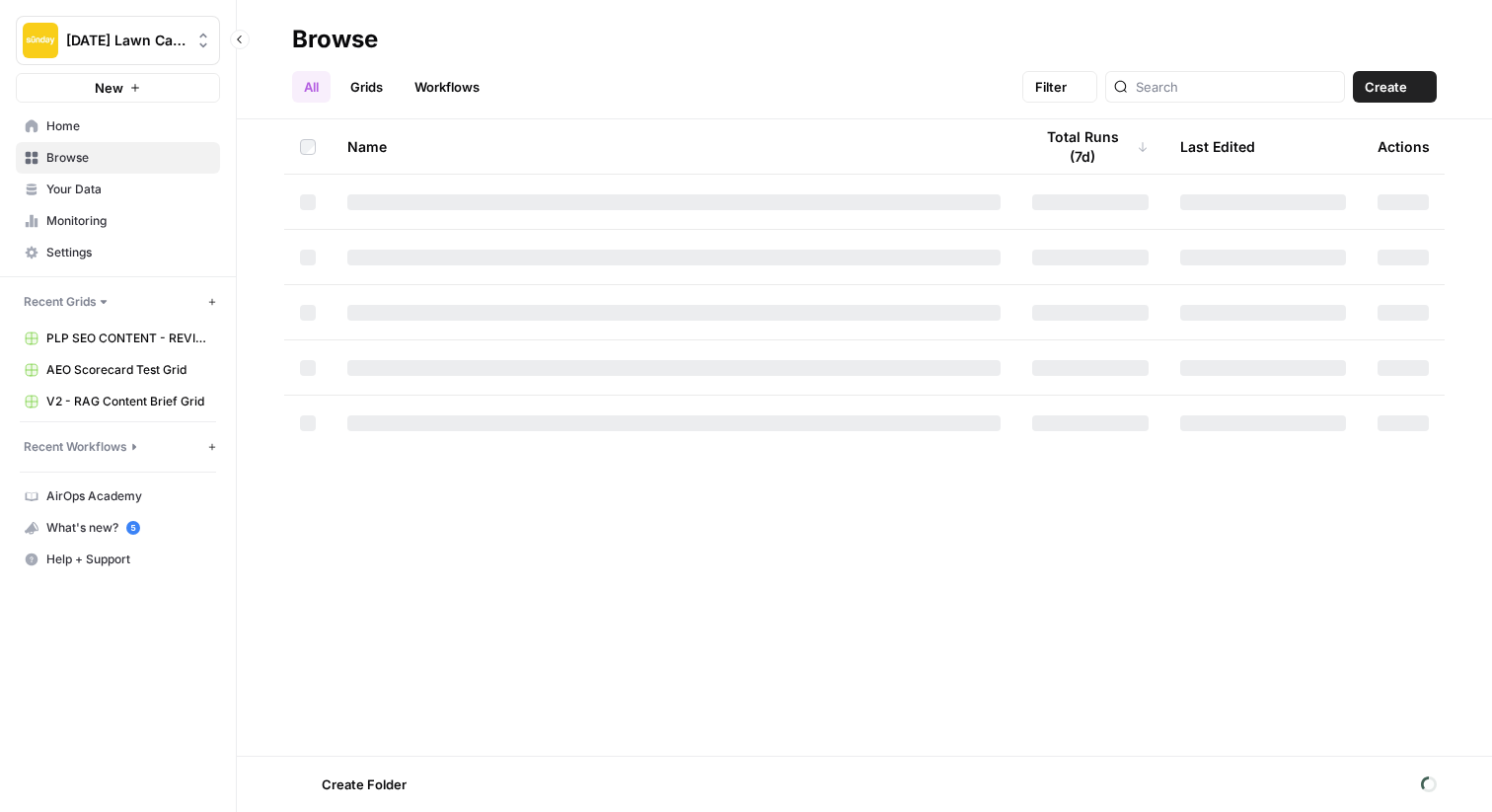 scroll, scrollTop: 0, scrollLeft: 0, axis: both 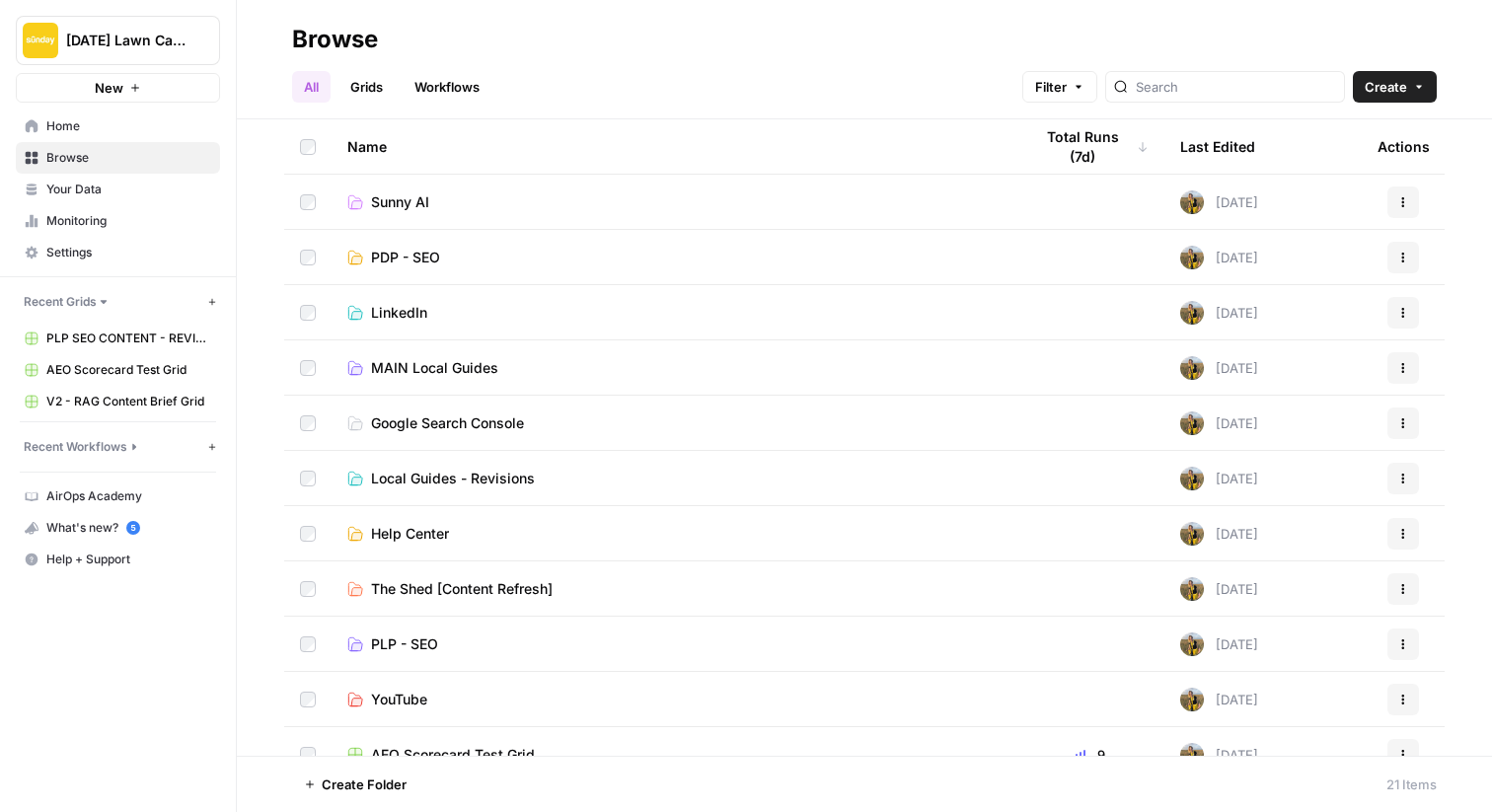 click on "MAIN Local Guides" at bounding box center [434, 368] 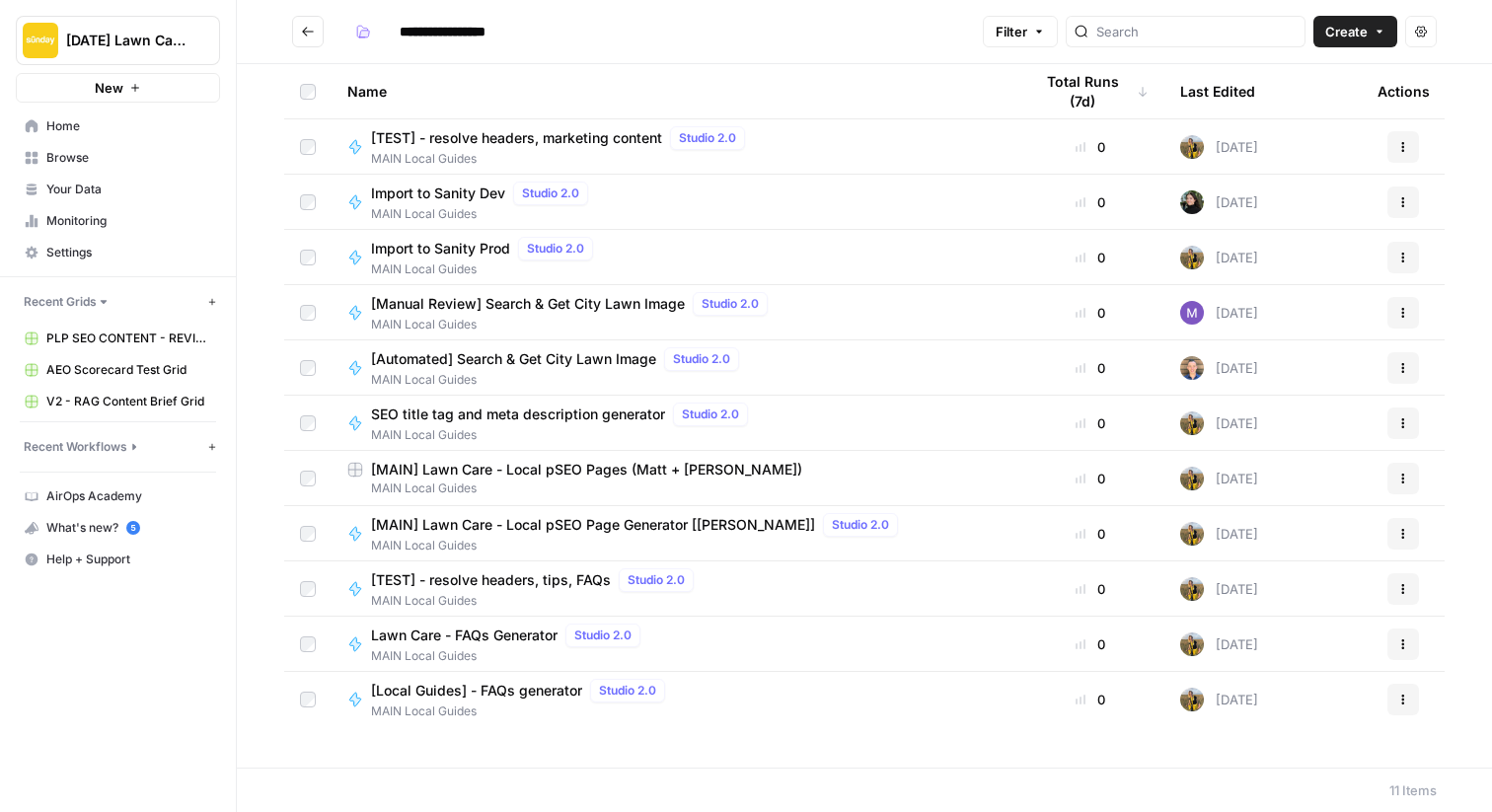 click at bounding box center (308, 32) 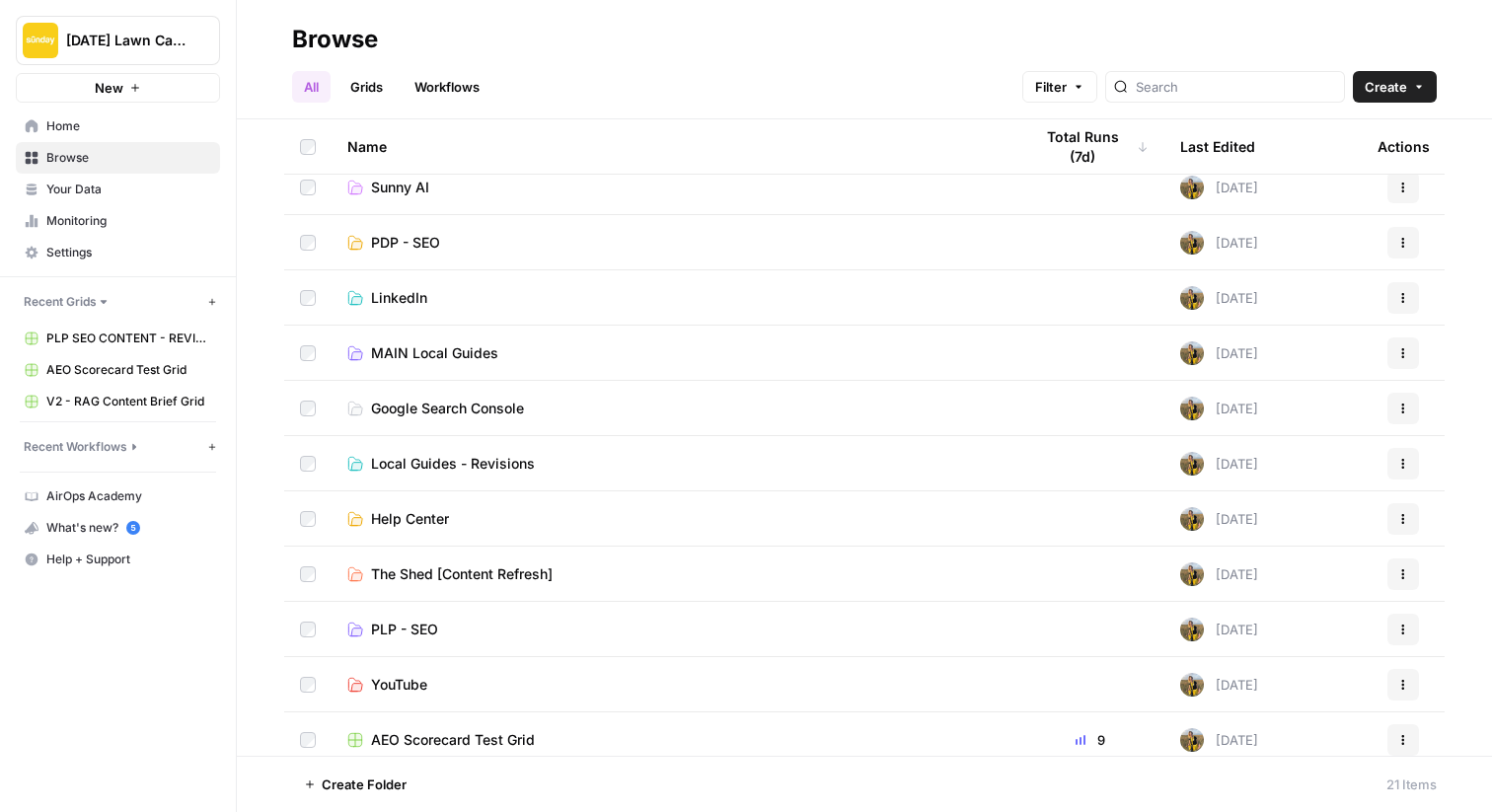 scroll, scrollTop: 0, scrollLeft: 0, axis: both 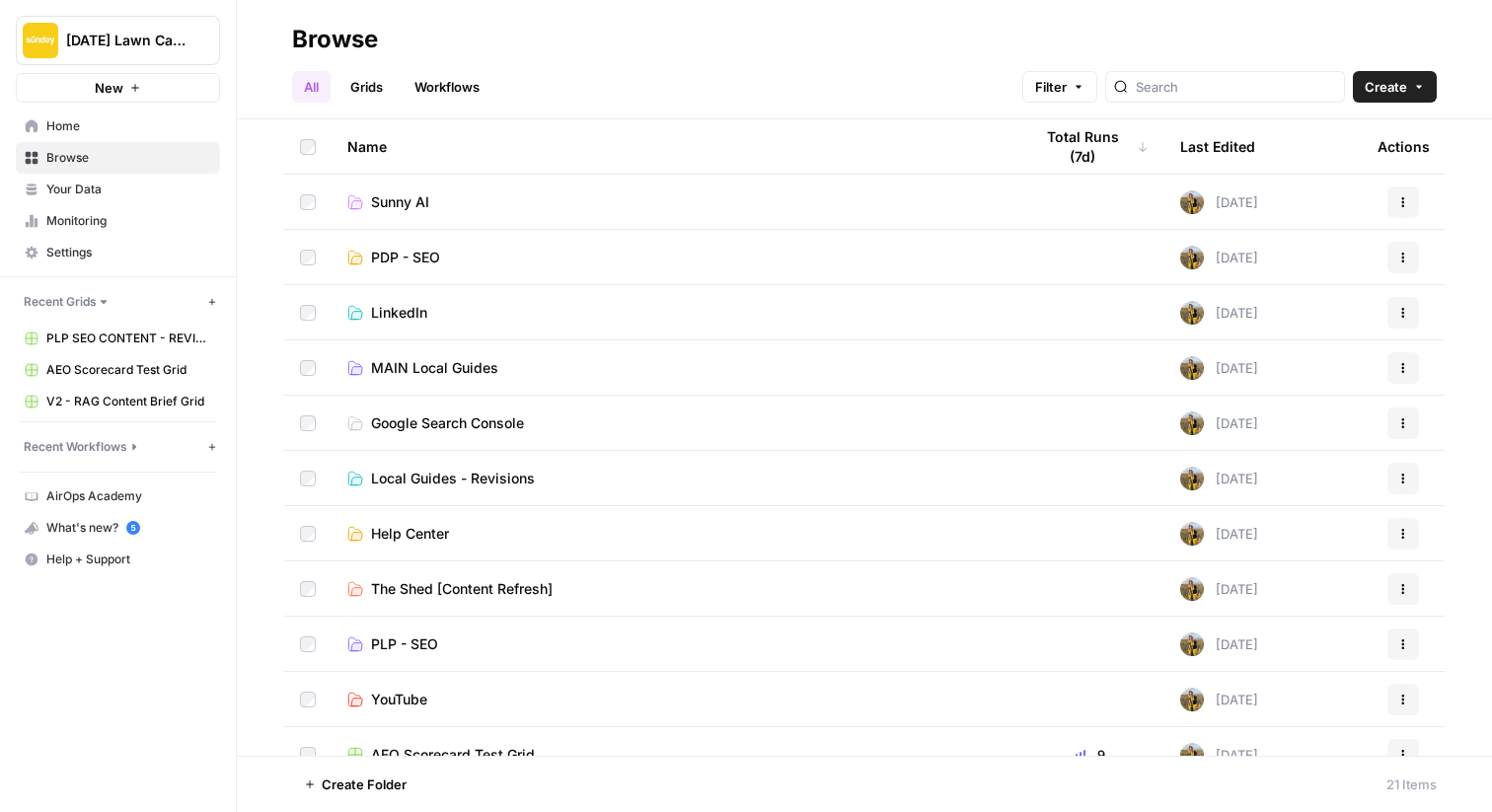 click on "Local Guides - Revisions" at bounding box center (453, 479) 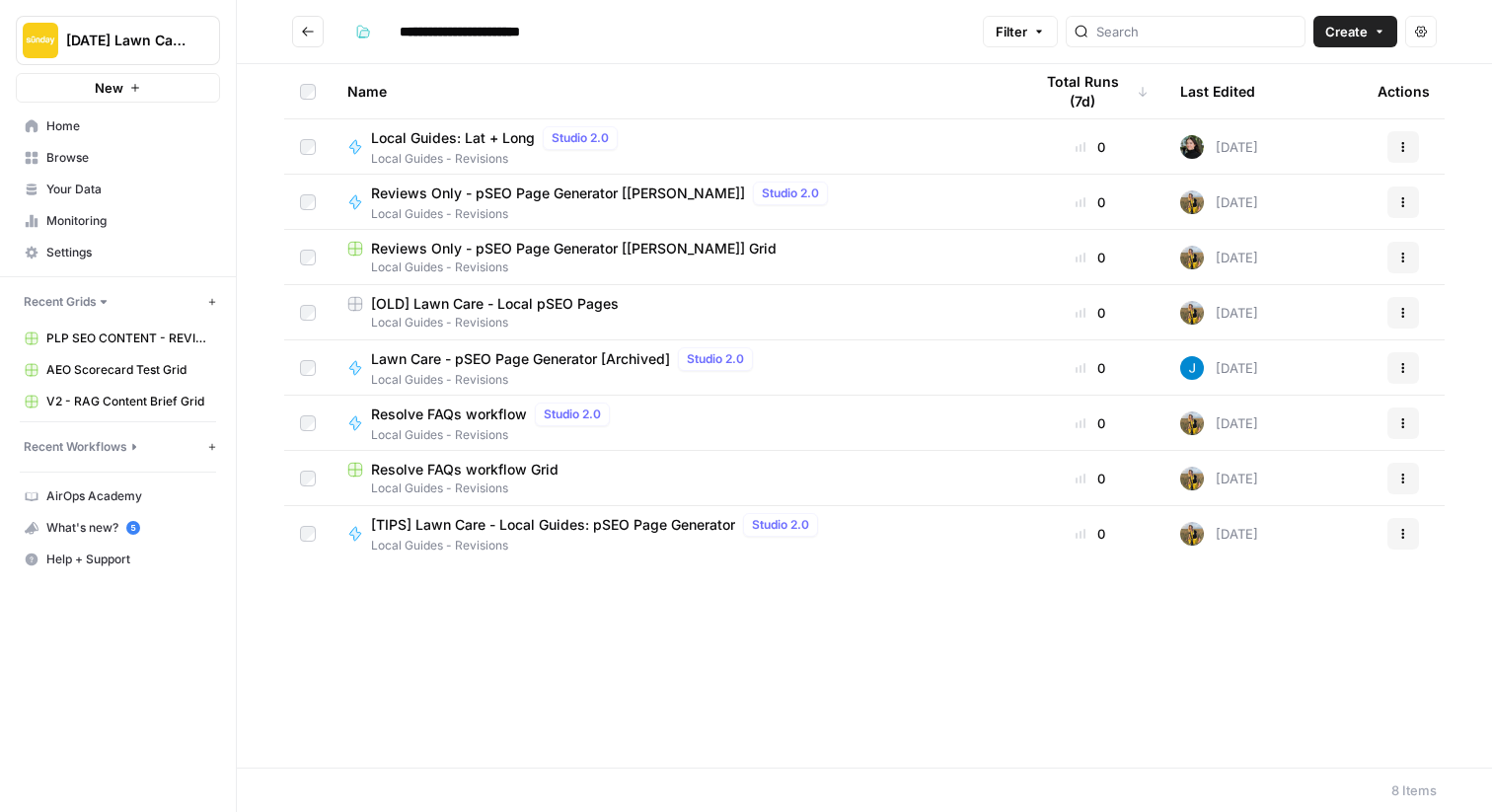 click at bounding box center (308, 32) 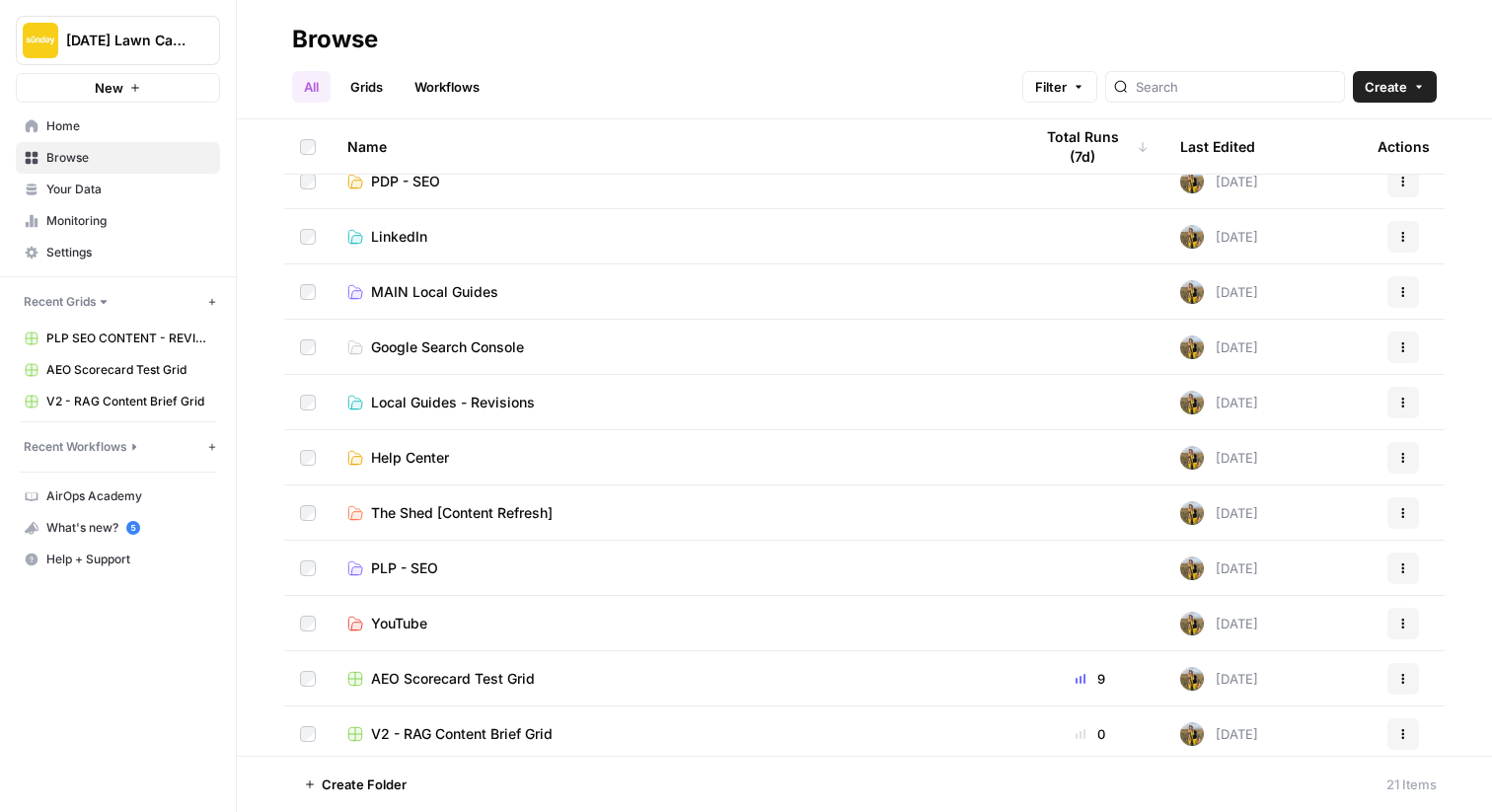 scroll, scrollTop: 74, scrollLeft: 0, axis: vertical 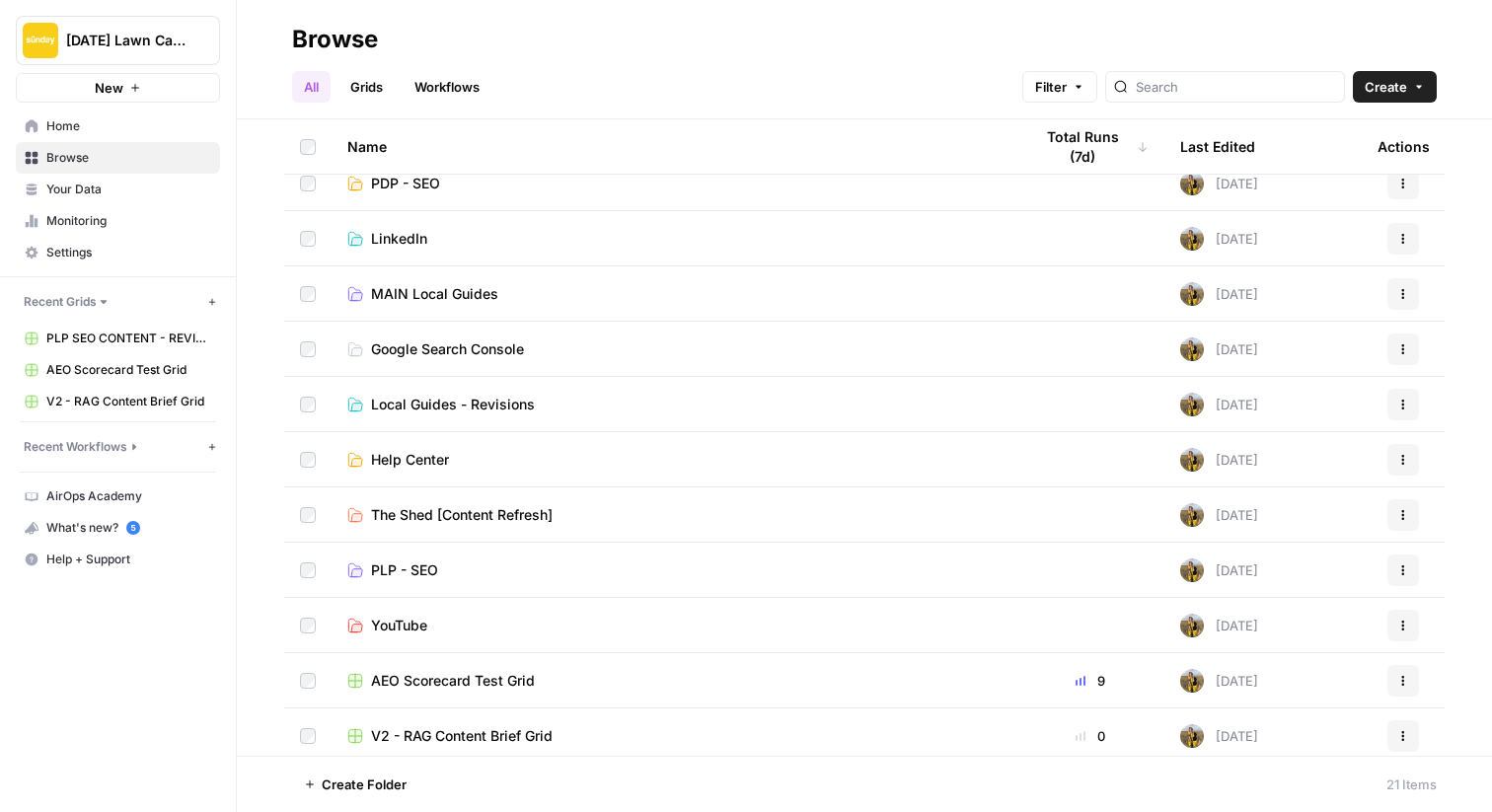 click on "MAIN Local Guides" at bounding box center [434, 294] 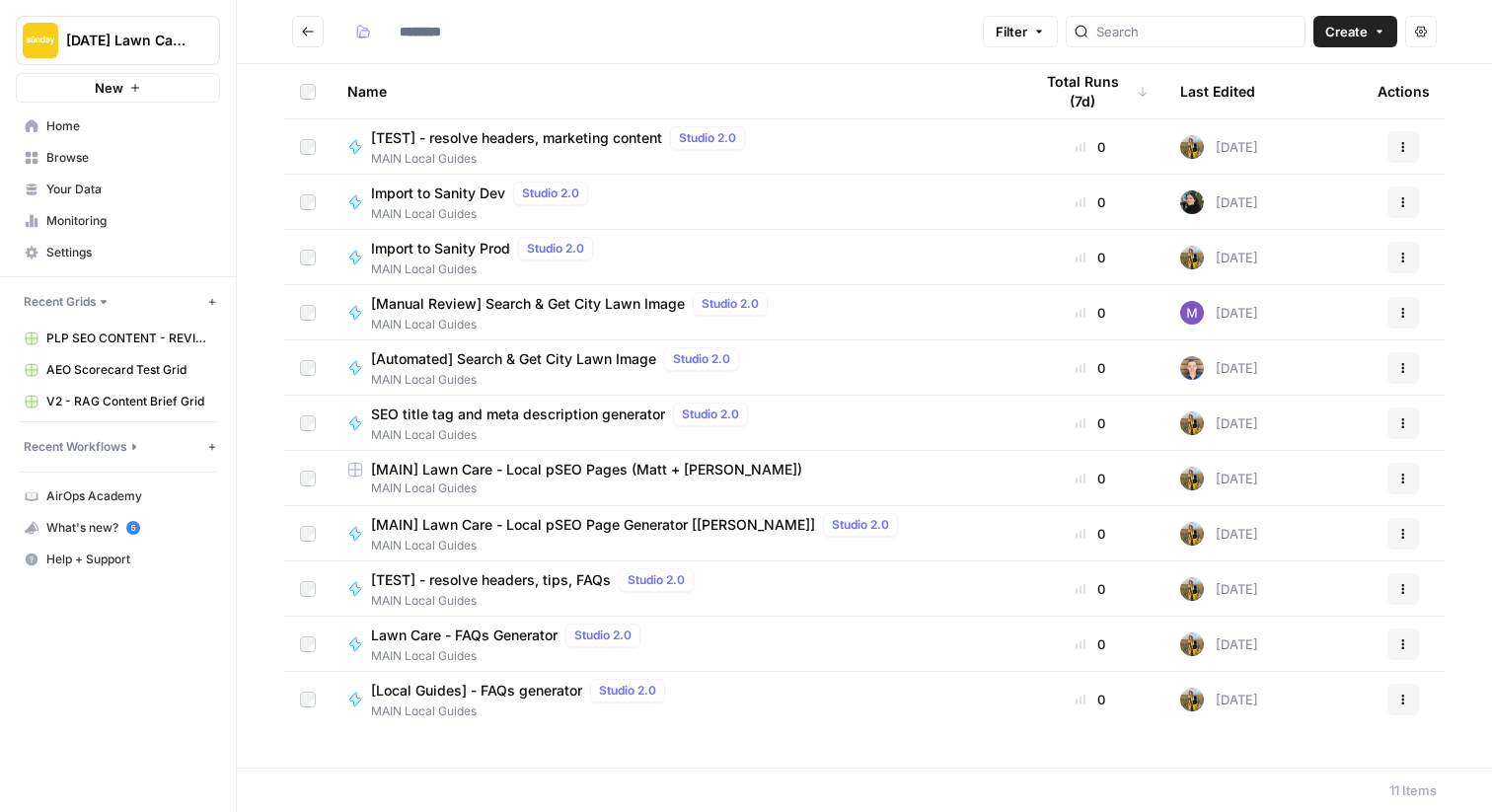 type on "**********" 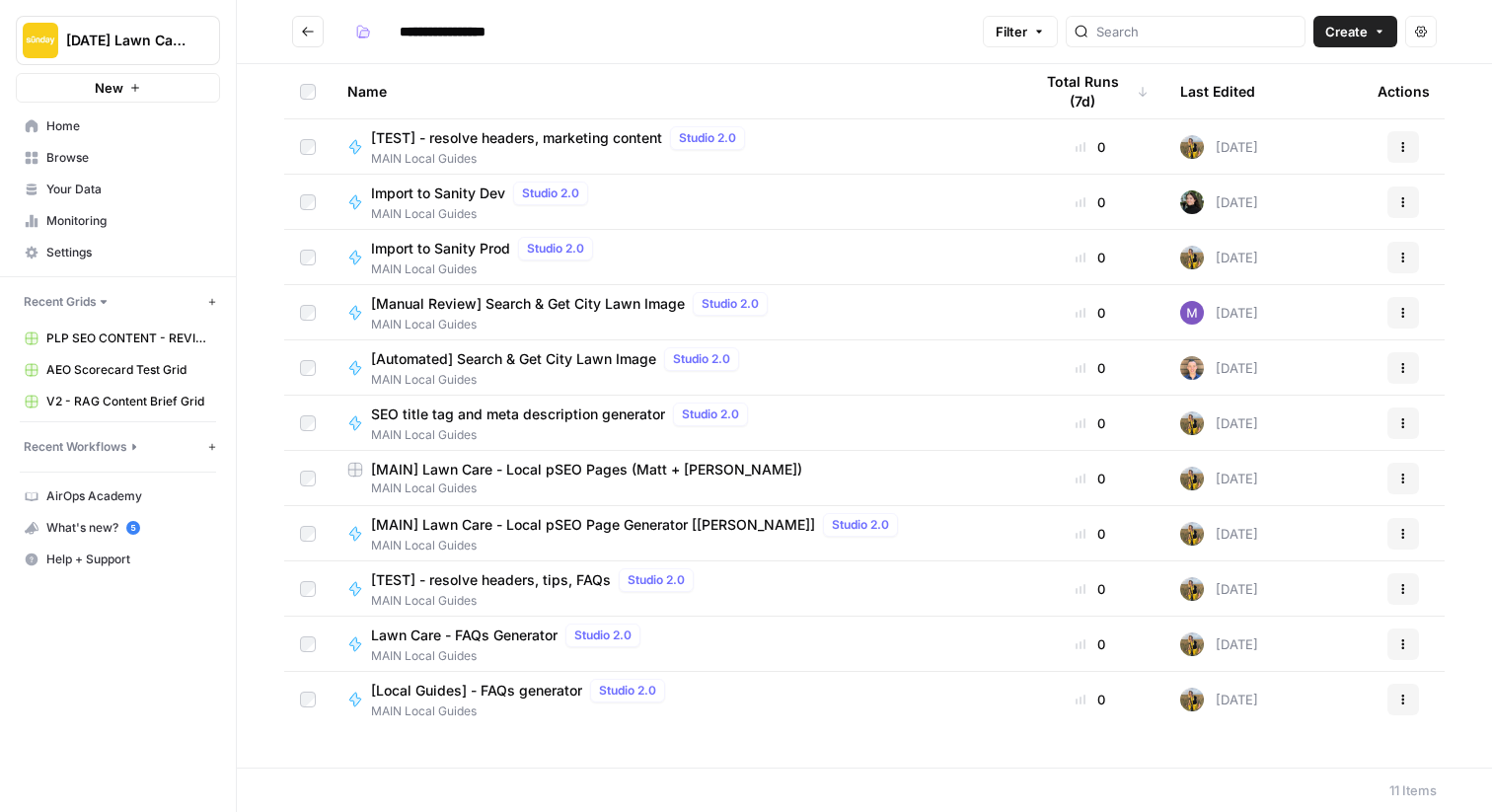 click 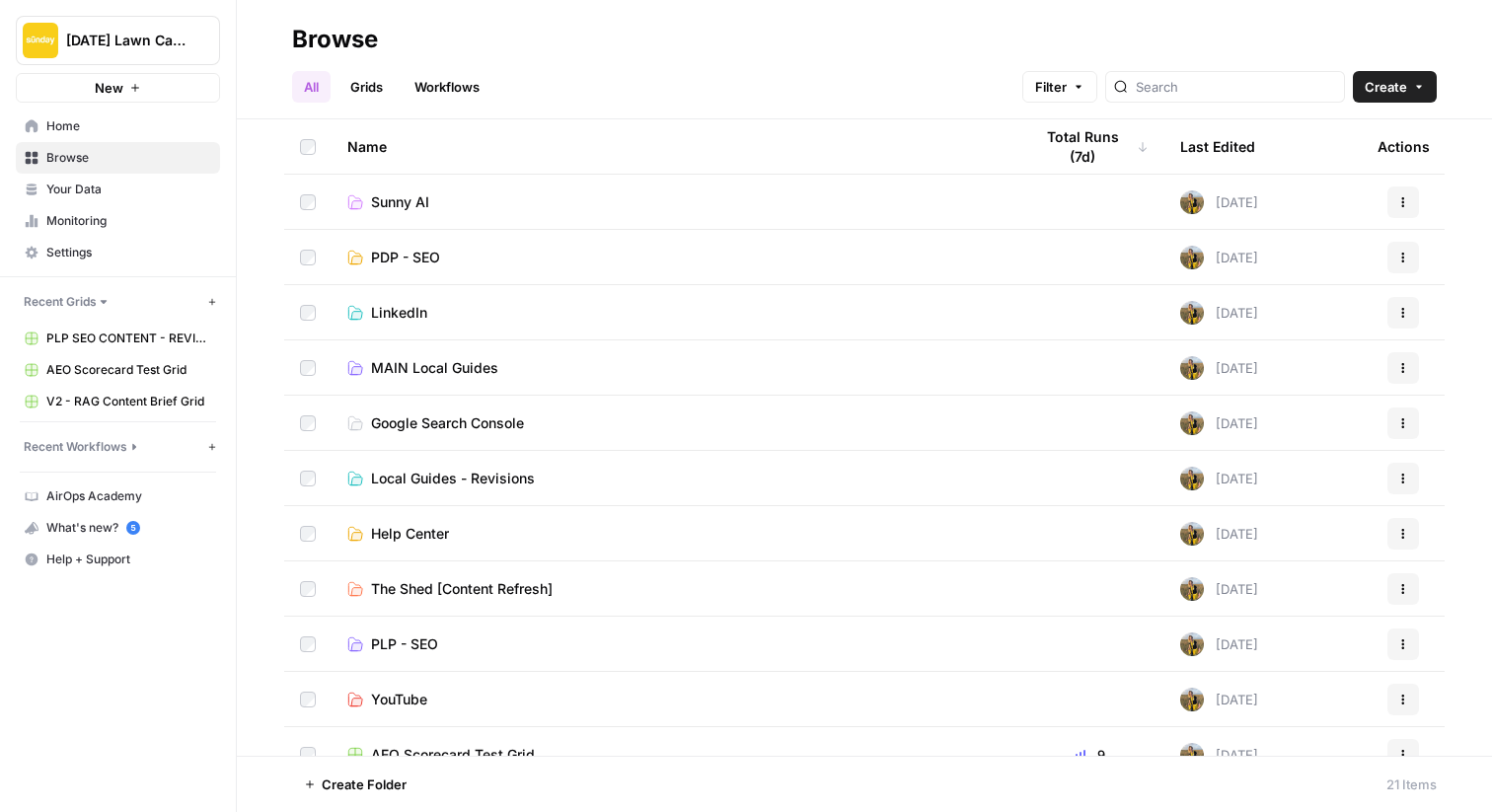 click on "Local Guides - Revisions" at bounding box center (453, 479) 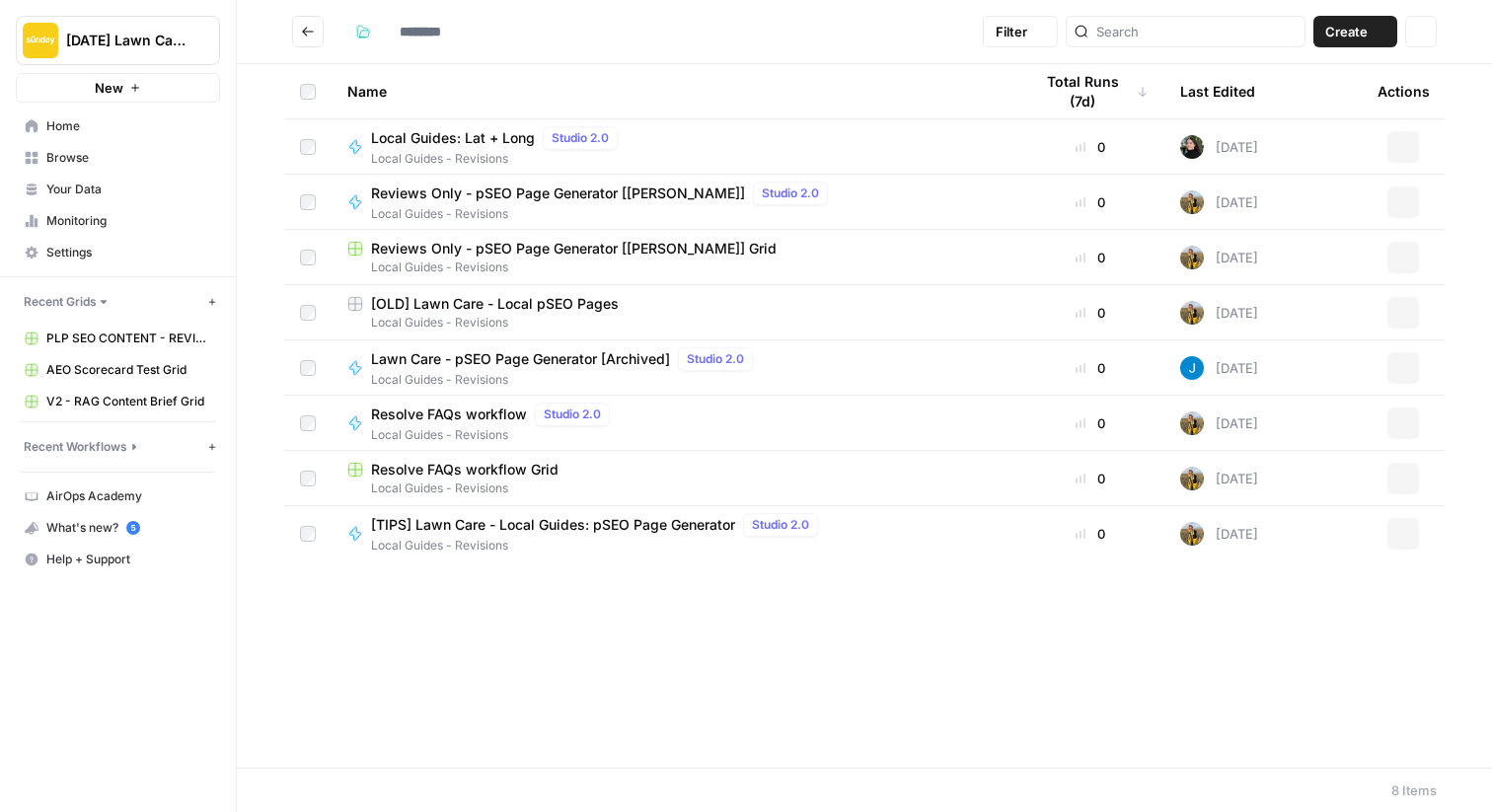 type on "**********" 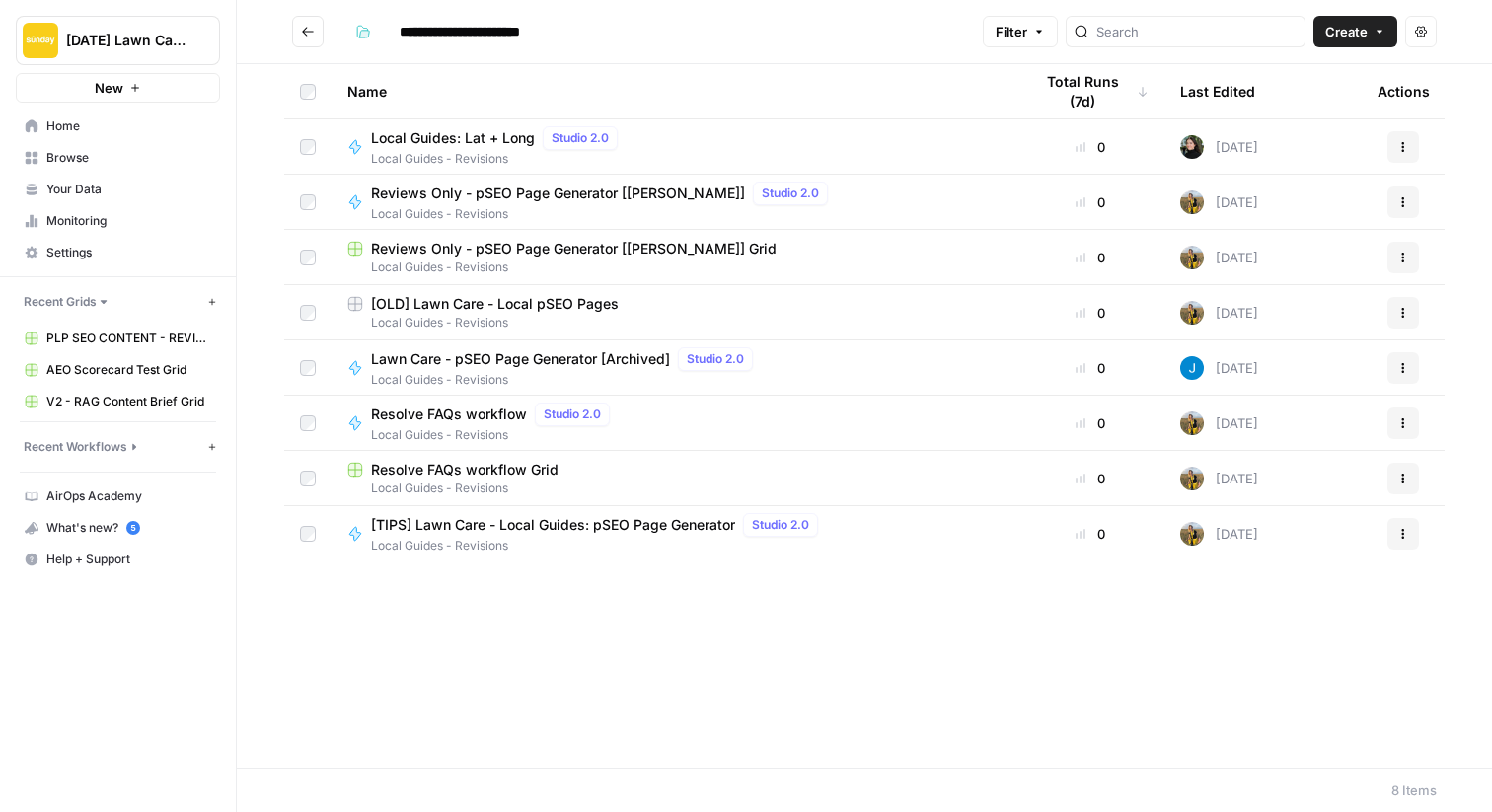 click on "Reviews Only - pSEO Page Generator [[PERSON_NAME]] Grid" at bounding box center [573, 249] 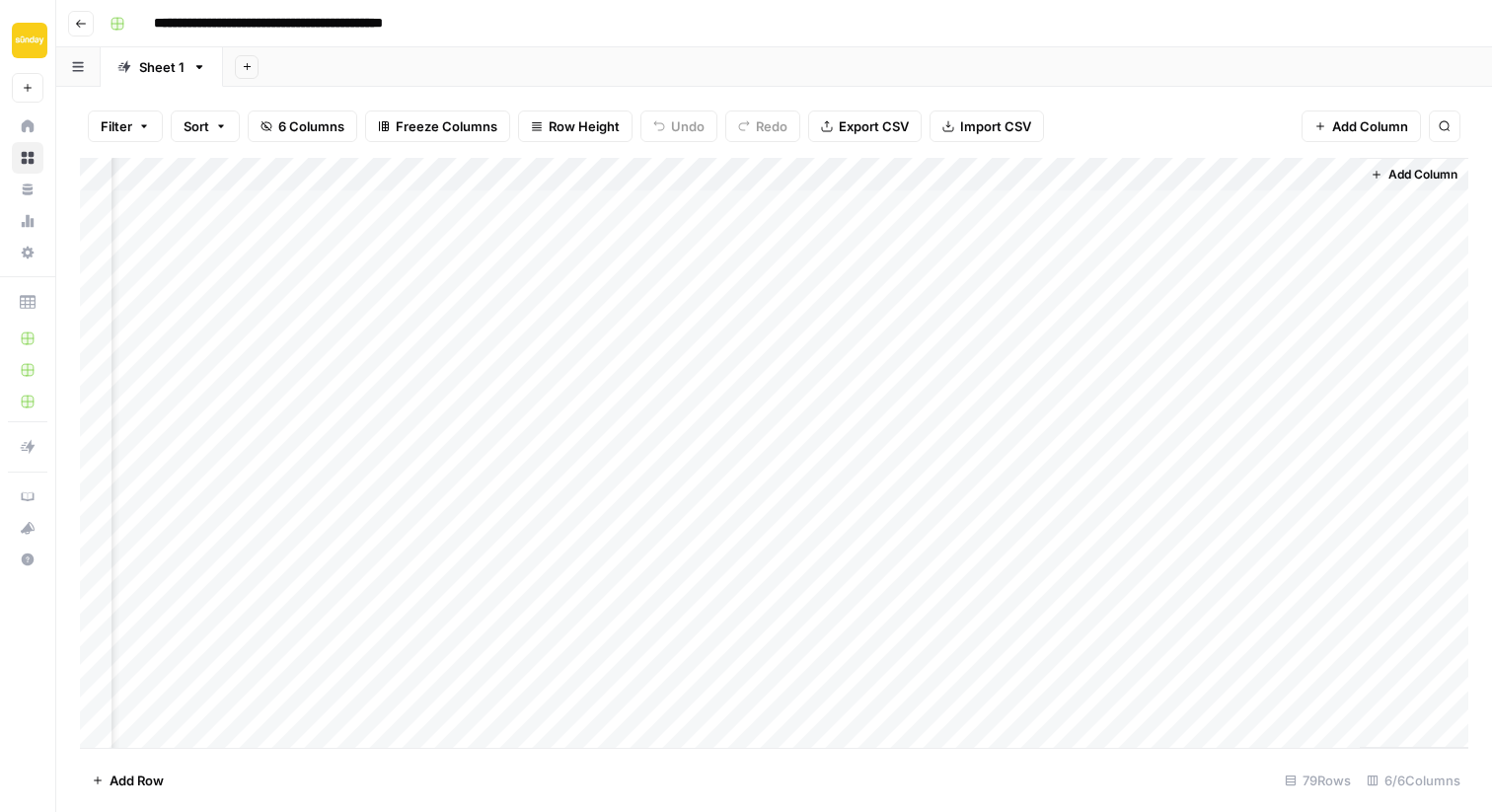 scroll, scrollTop: 2, scrollLeft: 0, axis: vertical 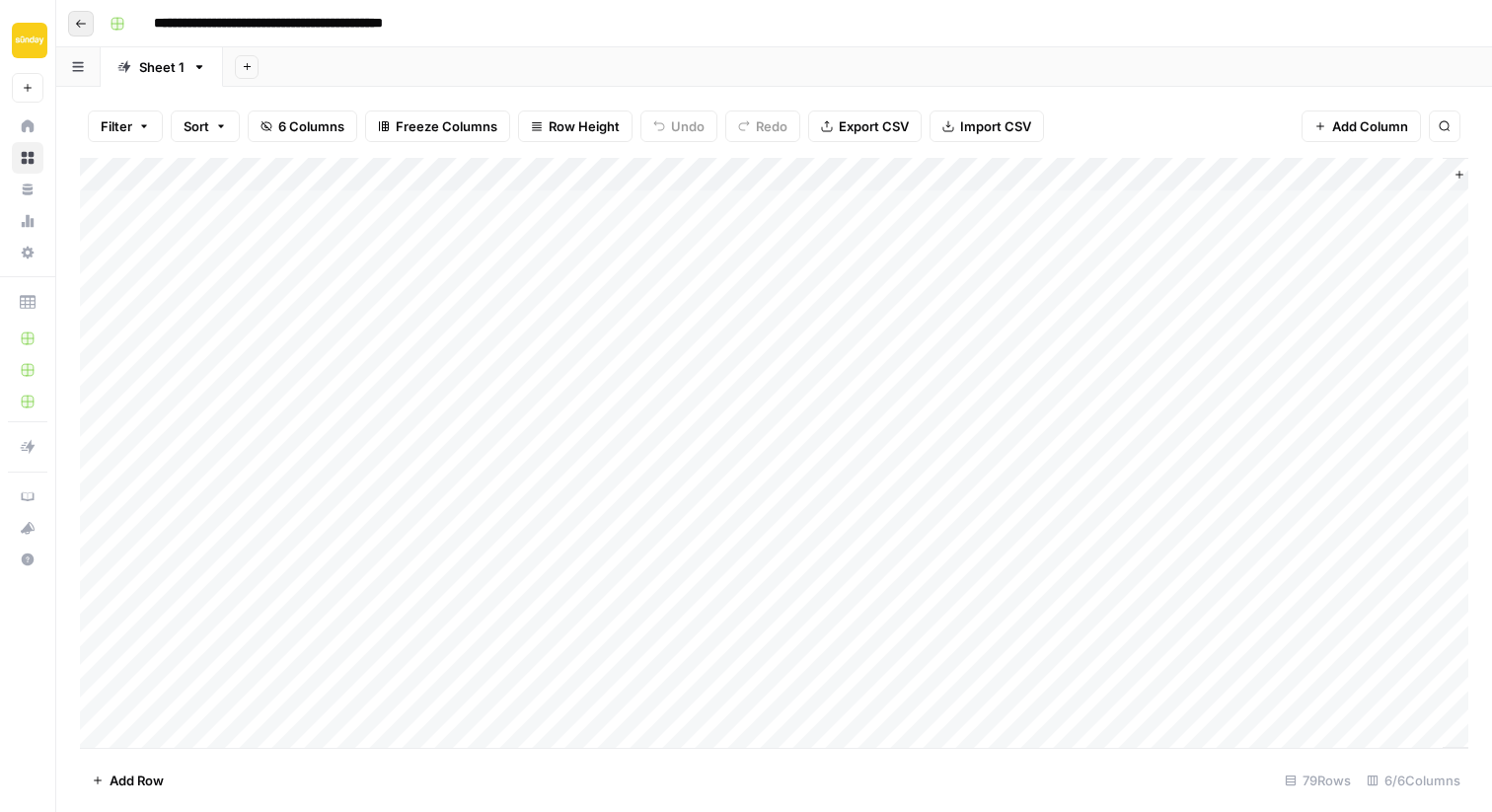 click 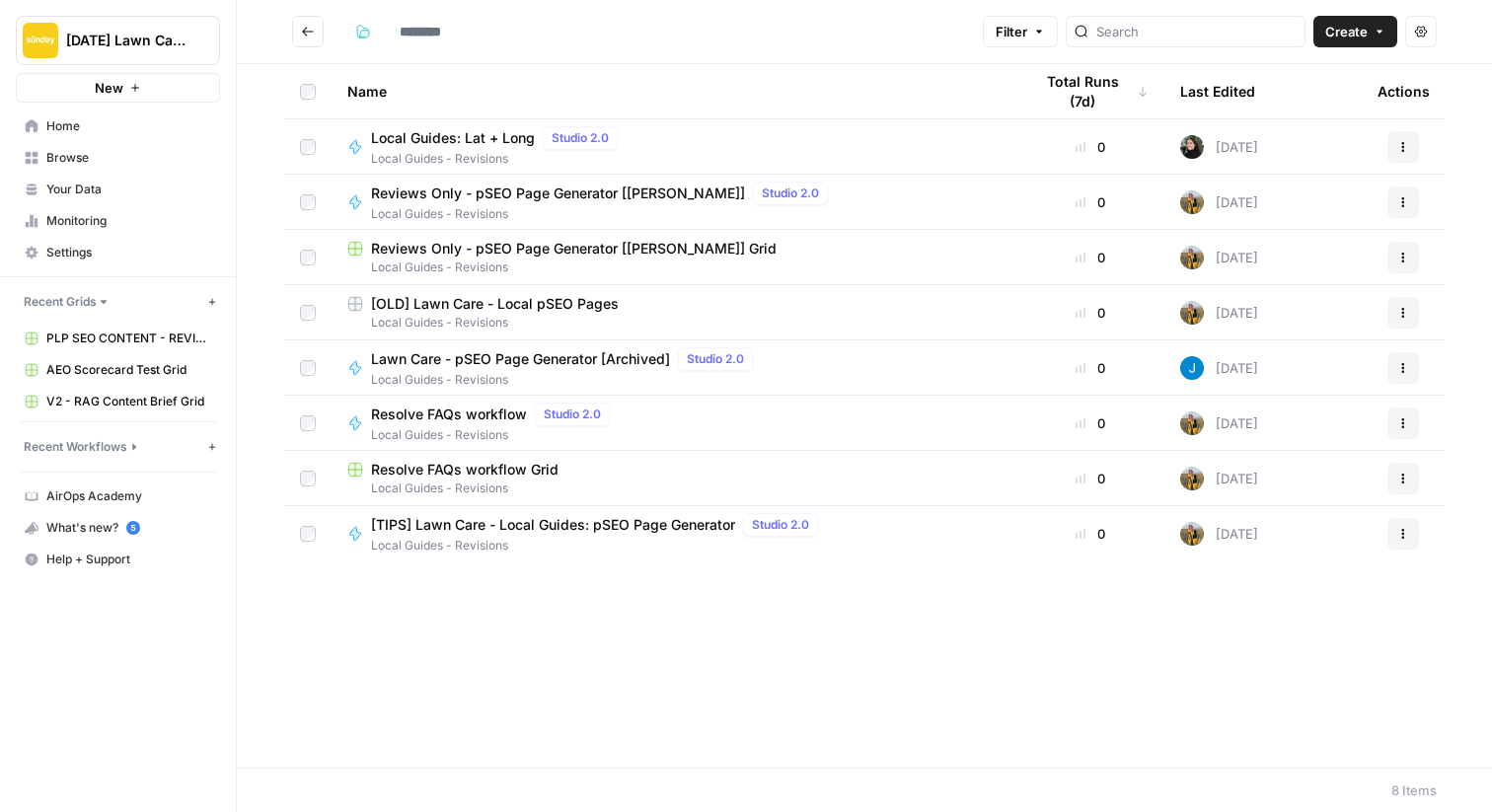 type on "**********" 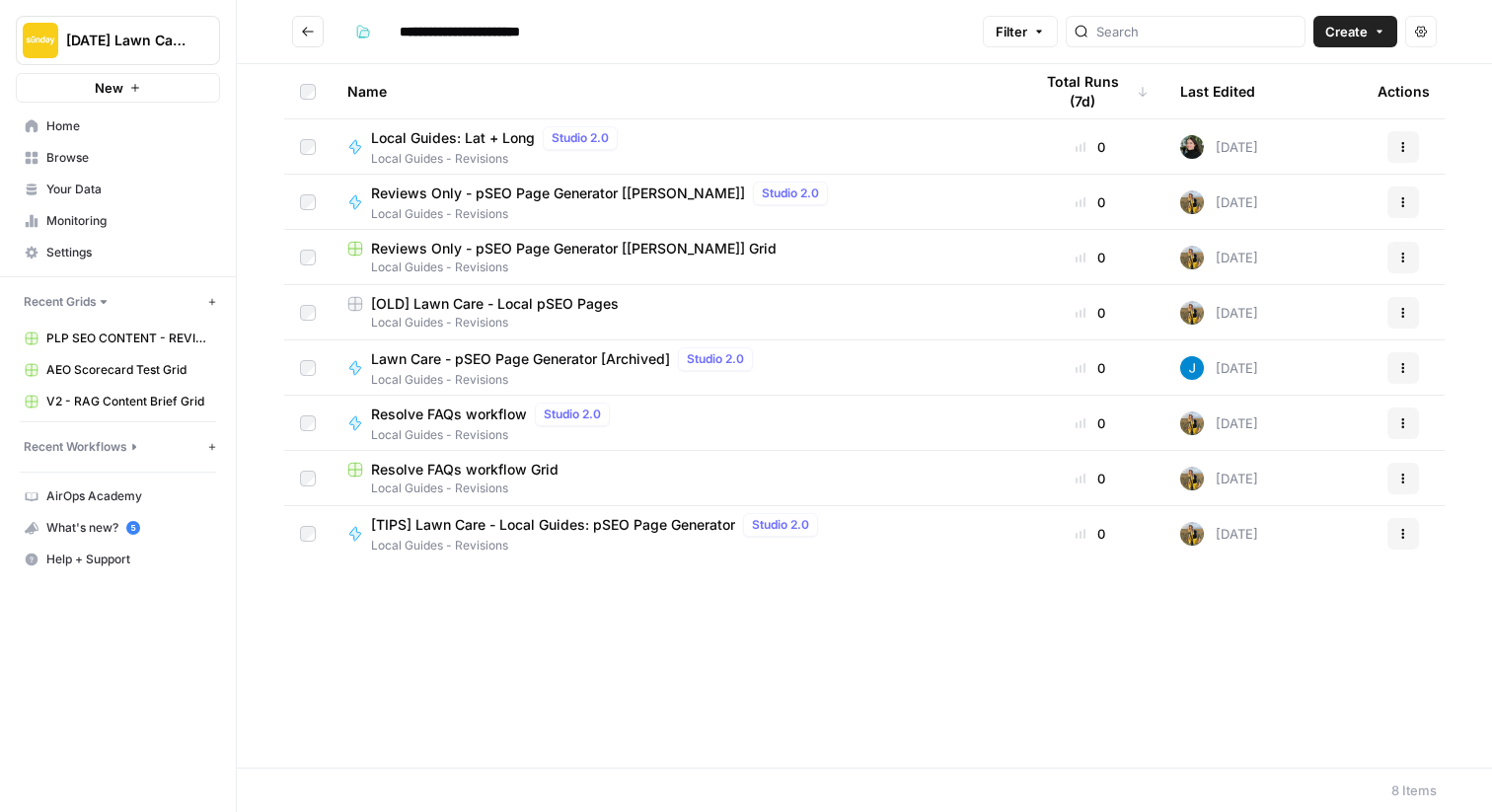 click 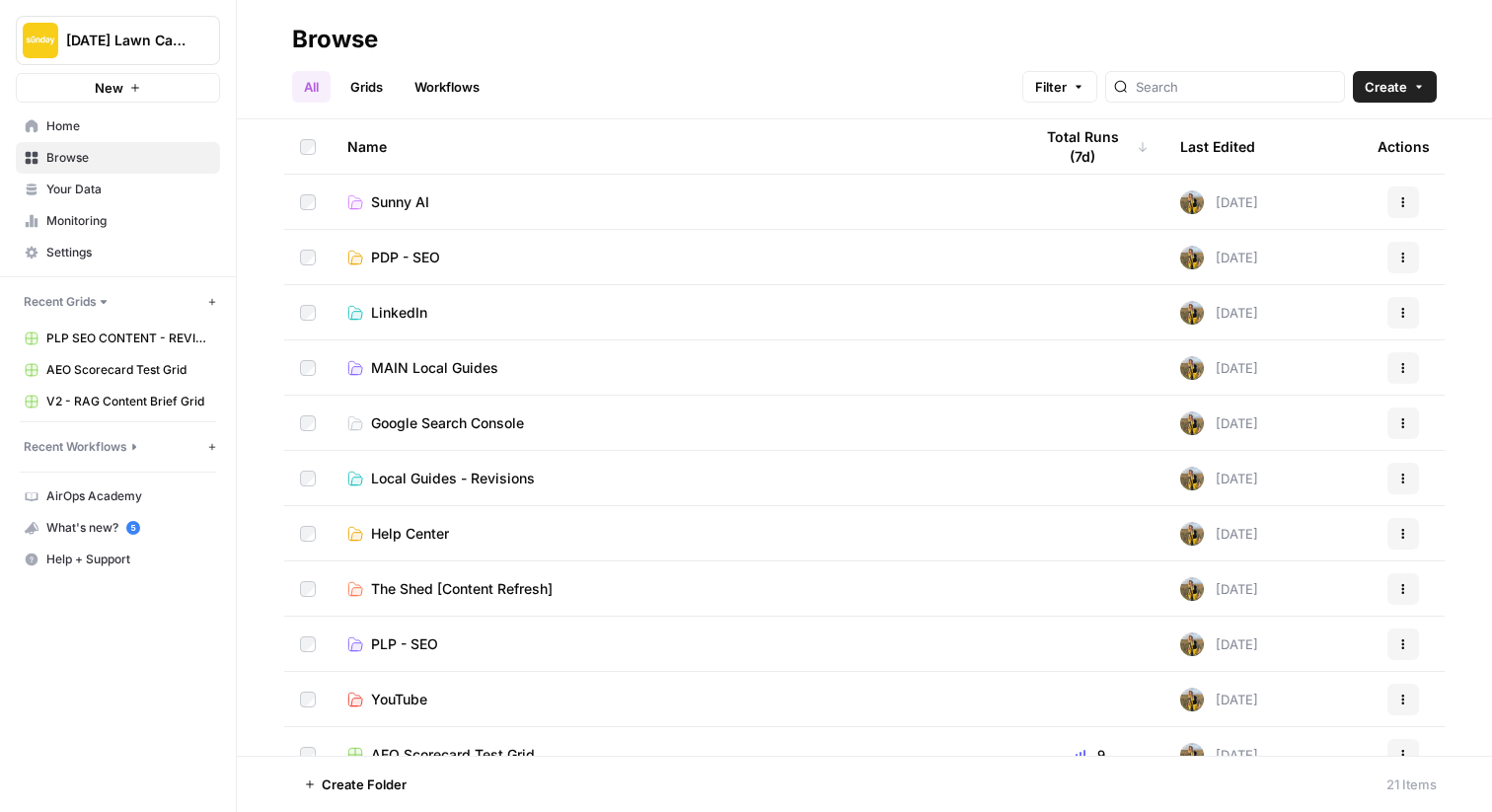 click on "Sunny AI" at bounding box center (400, 202) 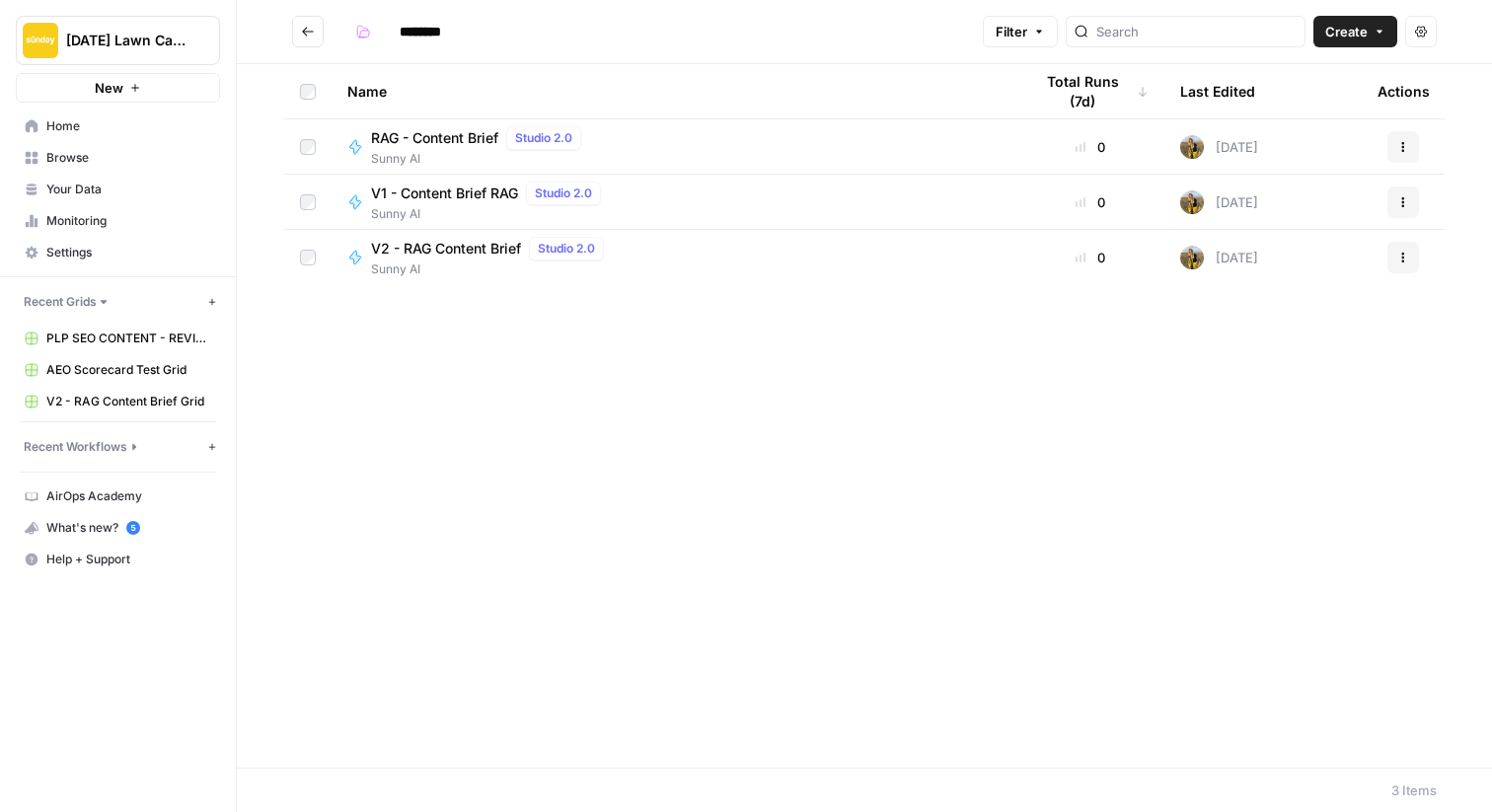 click 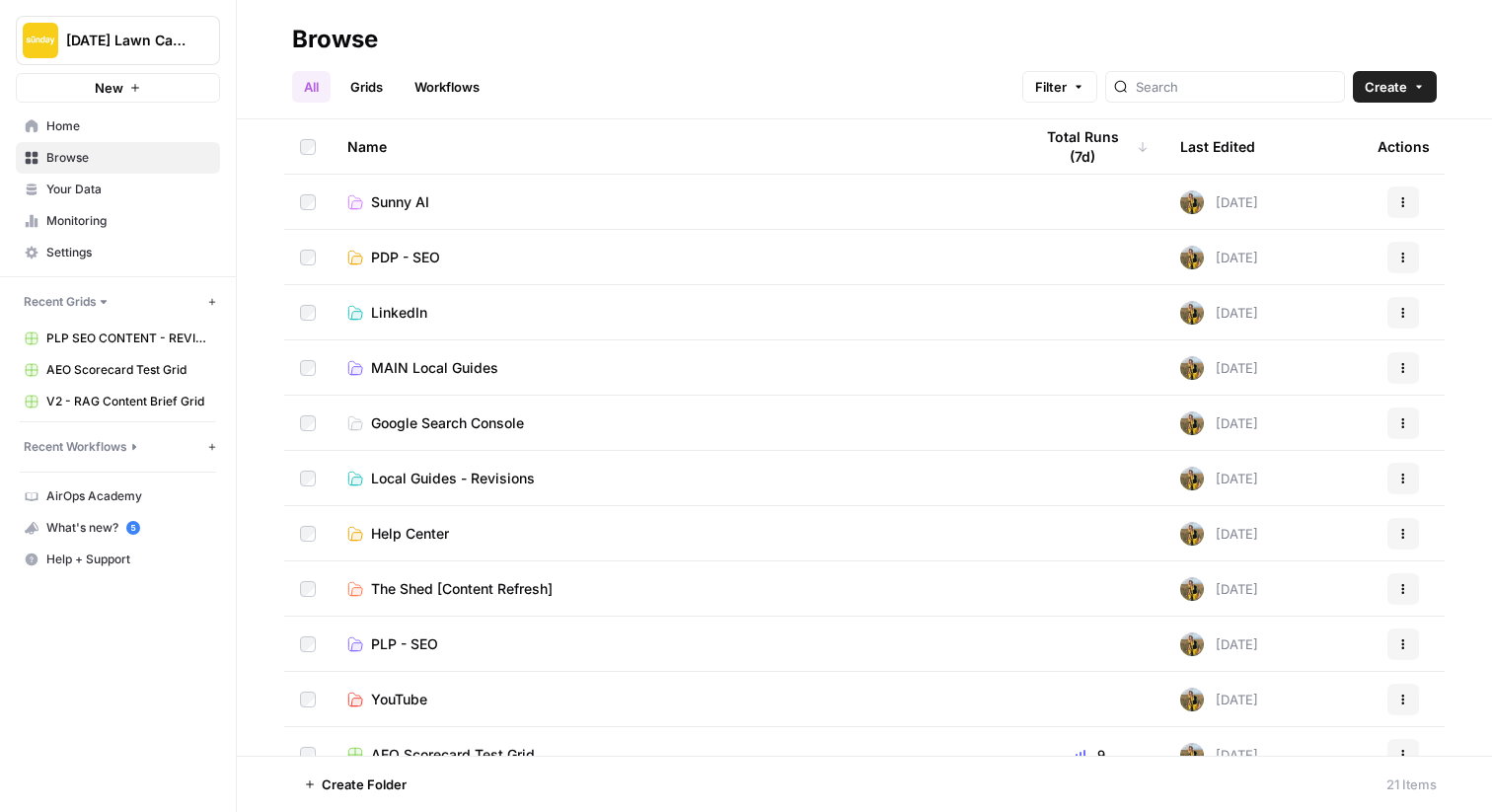 click on "PDP - SEO" at bounding box center [406, 258] 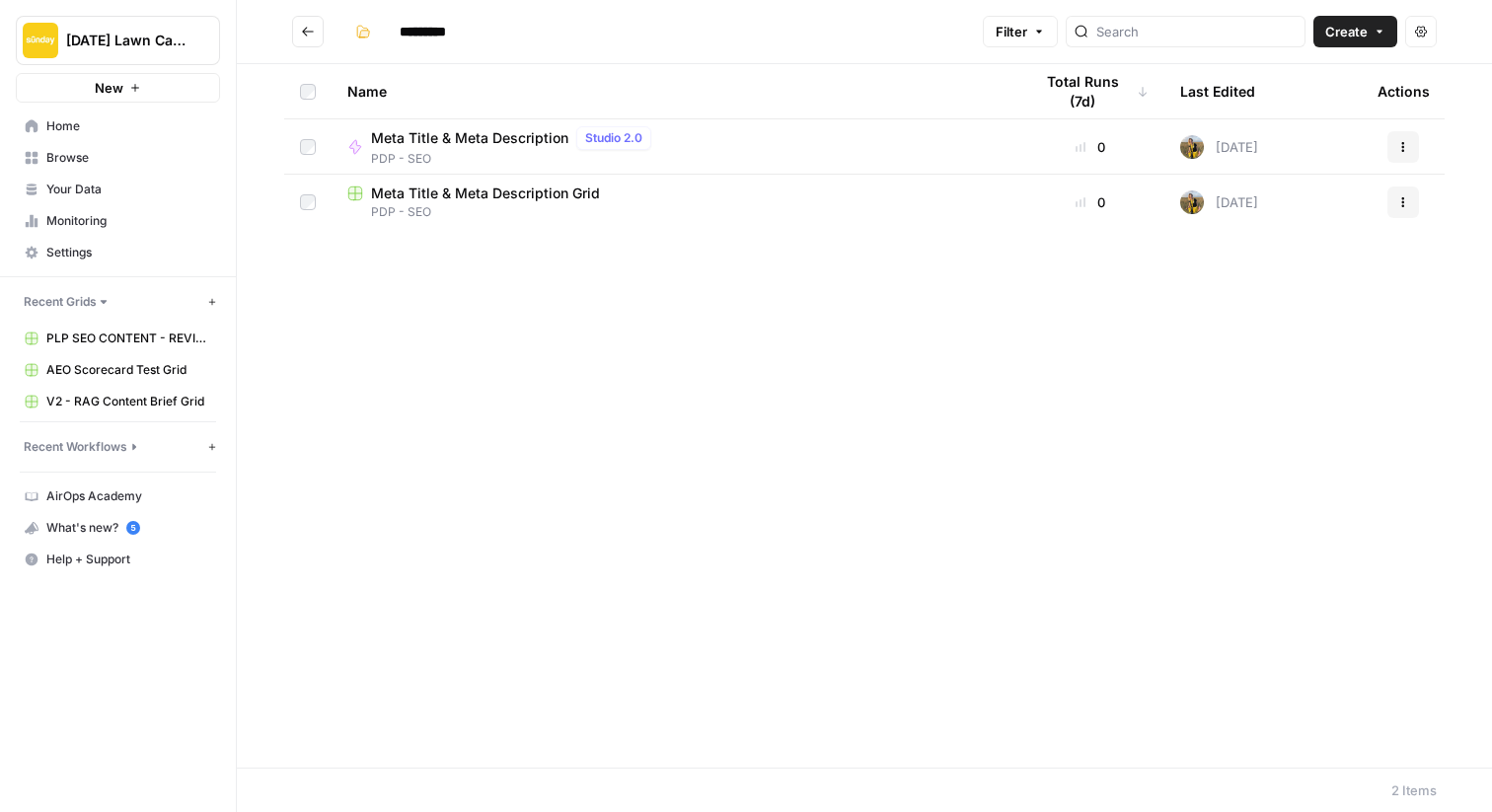 click 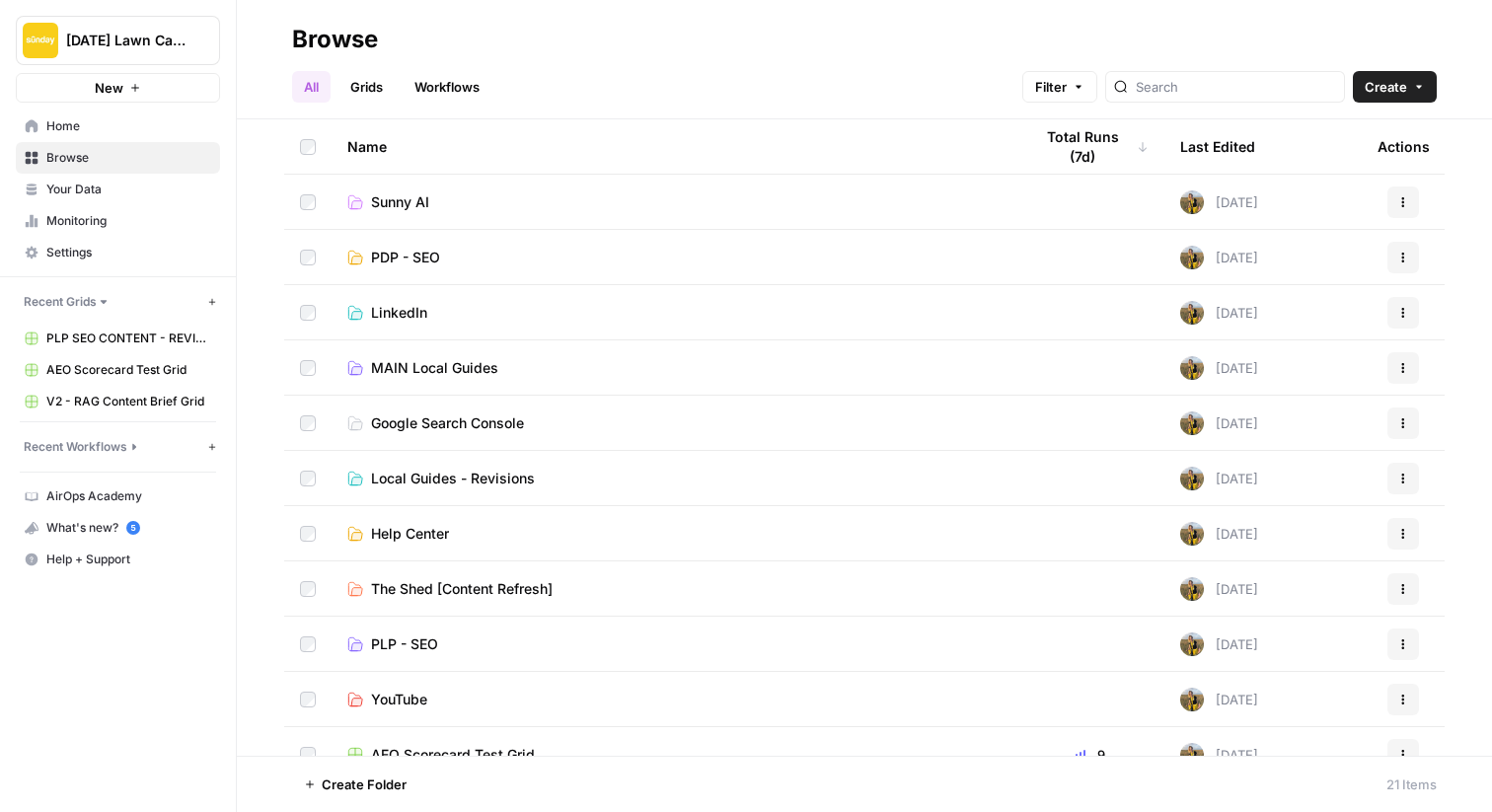 click on "MAIN Local Guides" at bounding box center (434, 368) 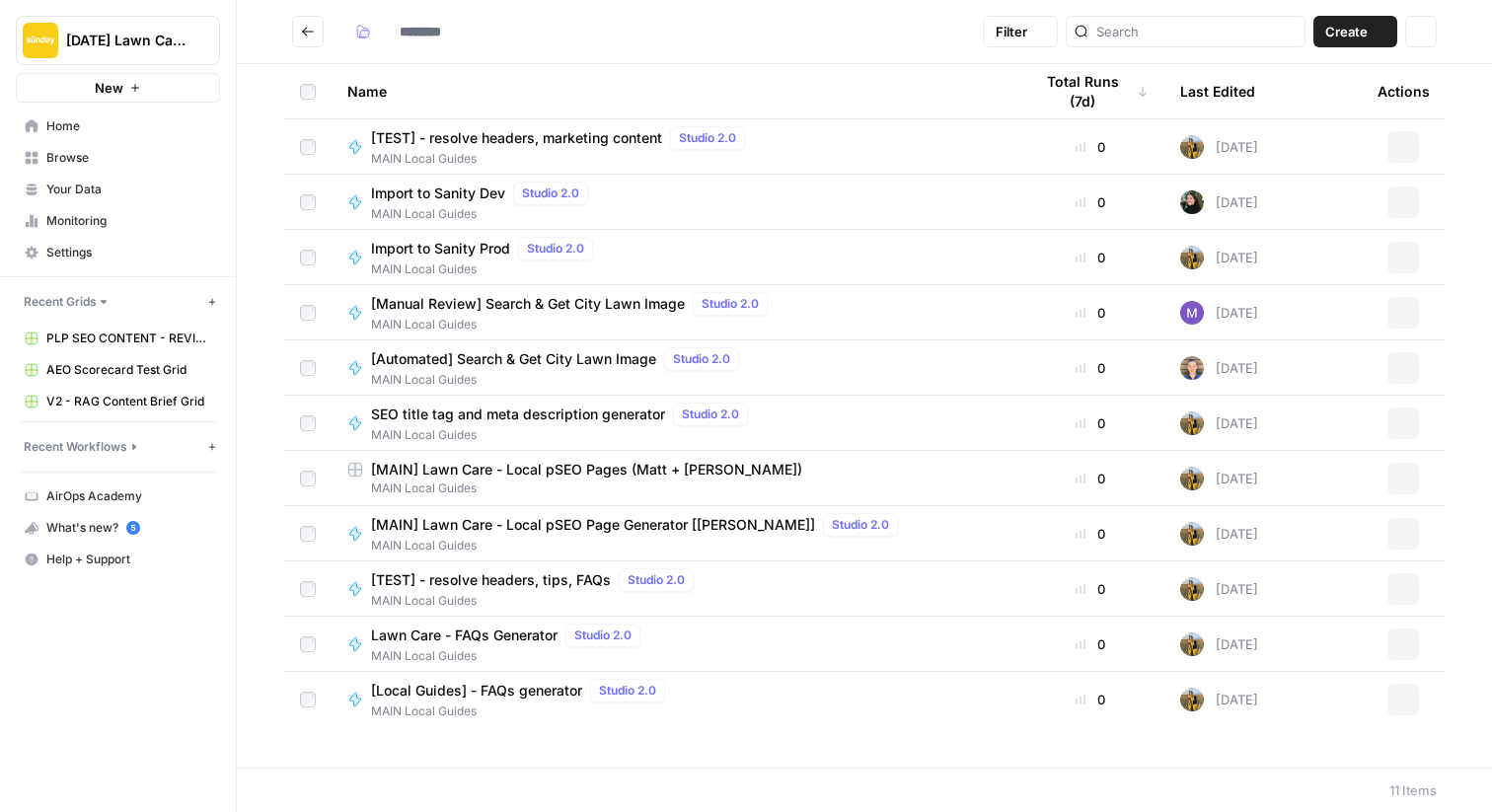 type on "**********" 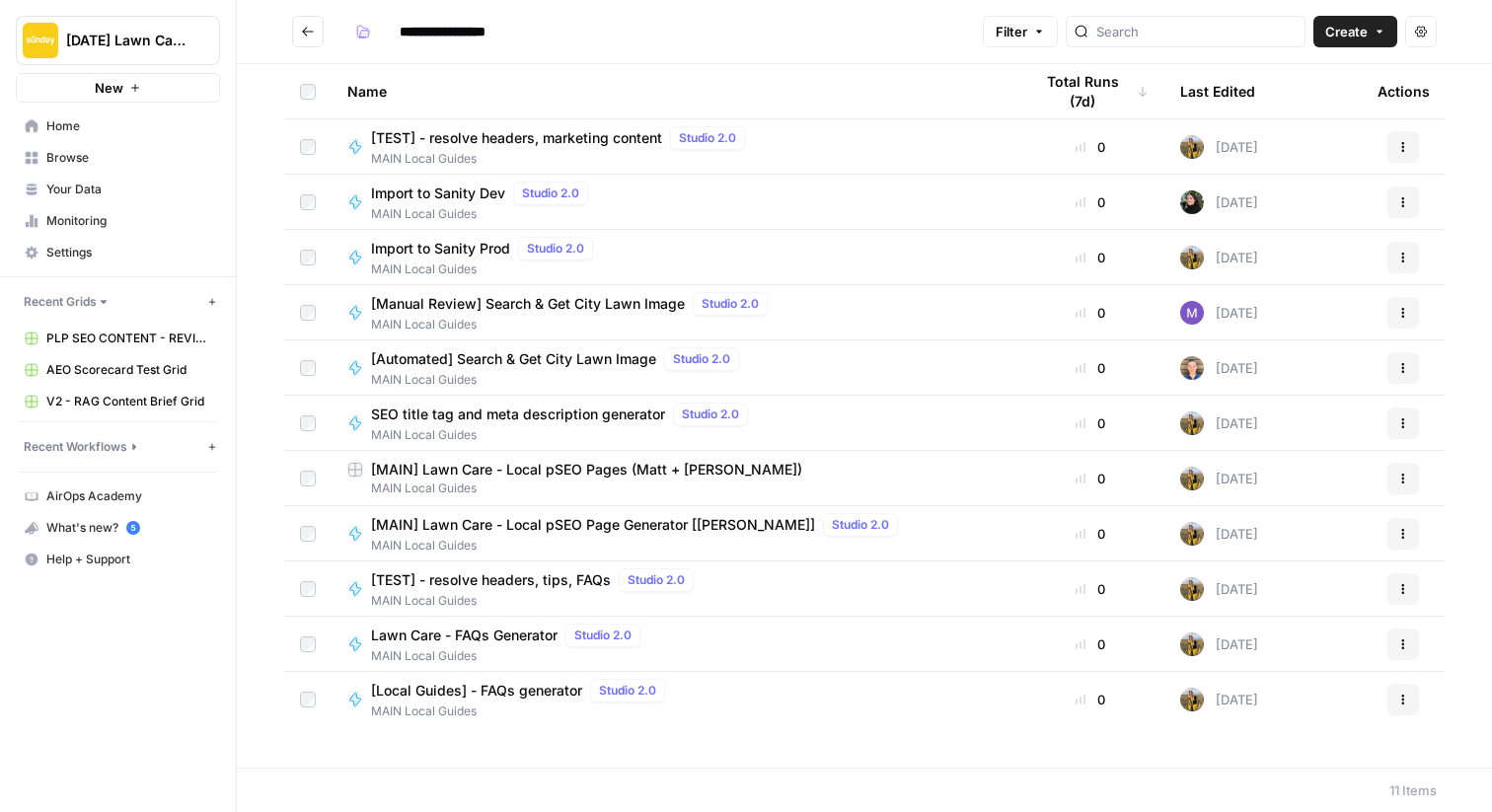 click 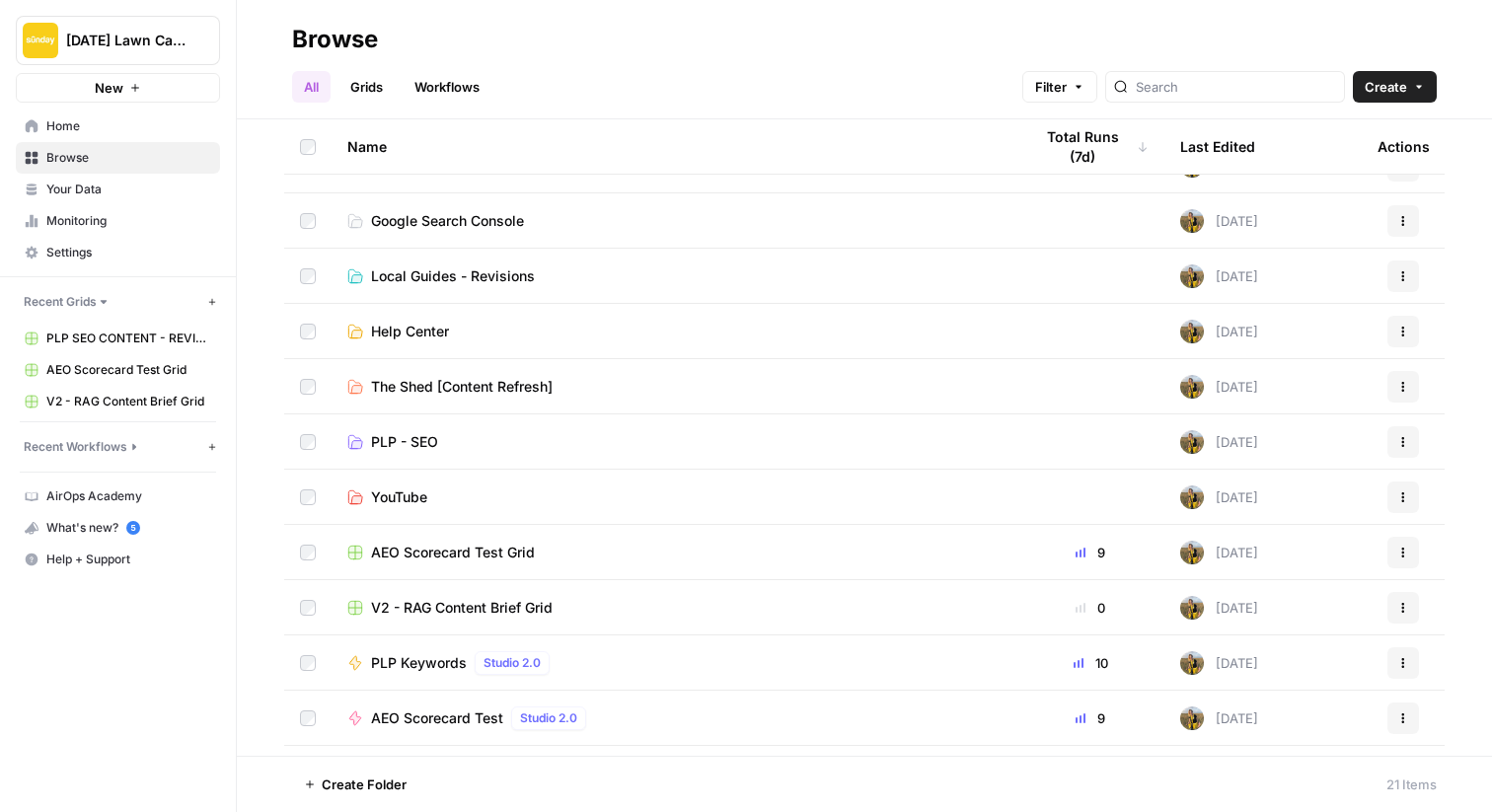 scroll, scrollTop: 184, scrollLeft: 0, axis: vertical 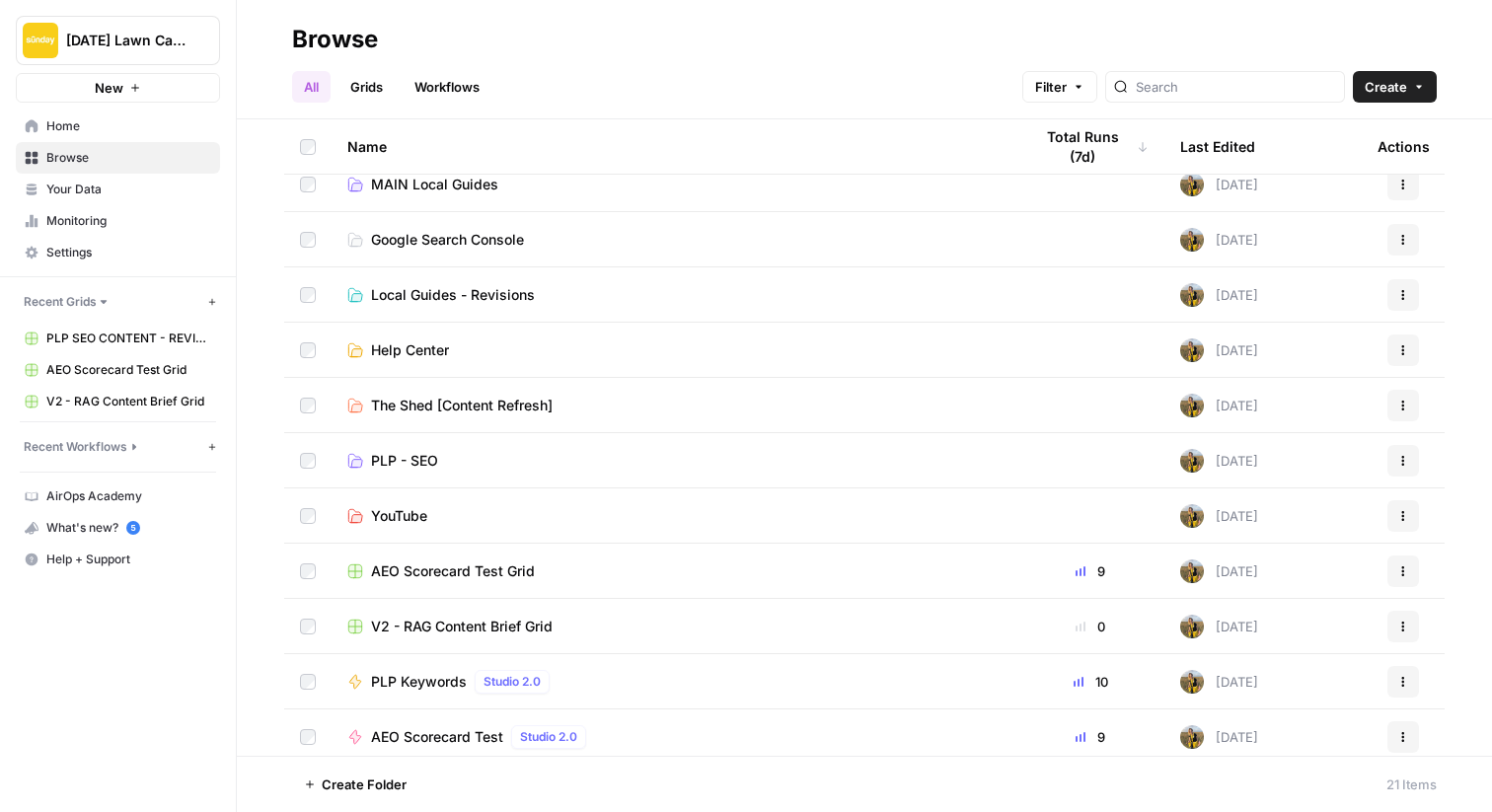 click on "PLP - SEO" at bounding box center (674, 461) 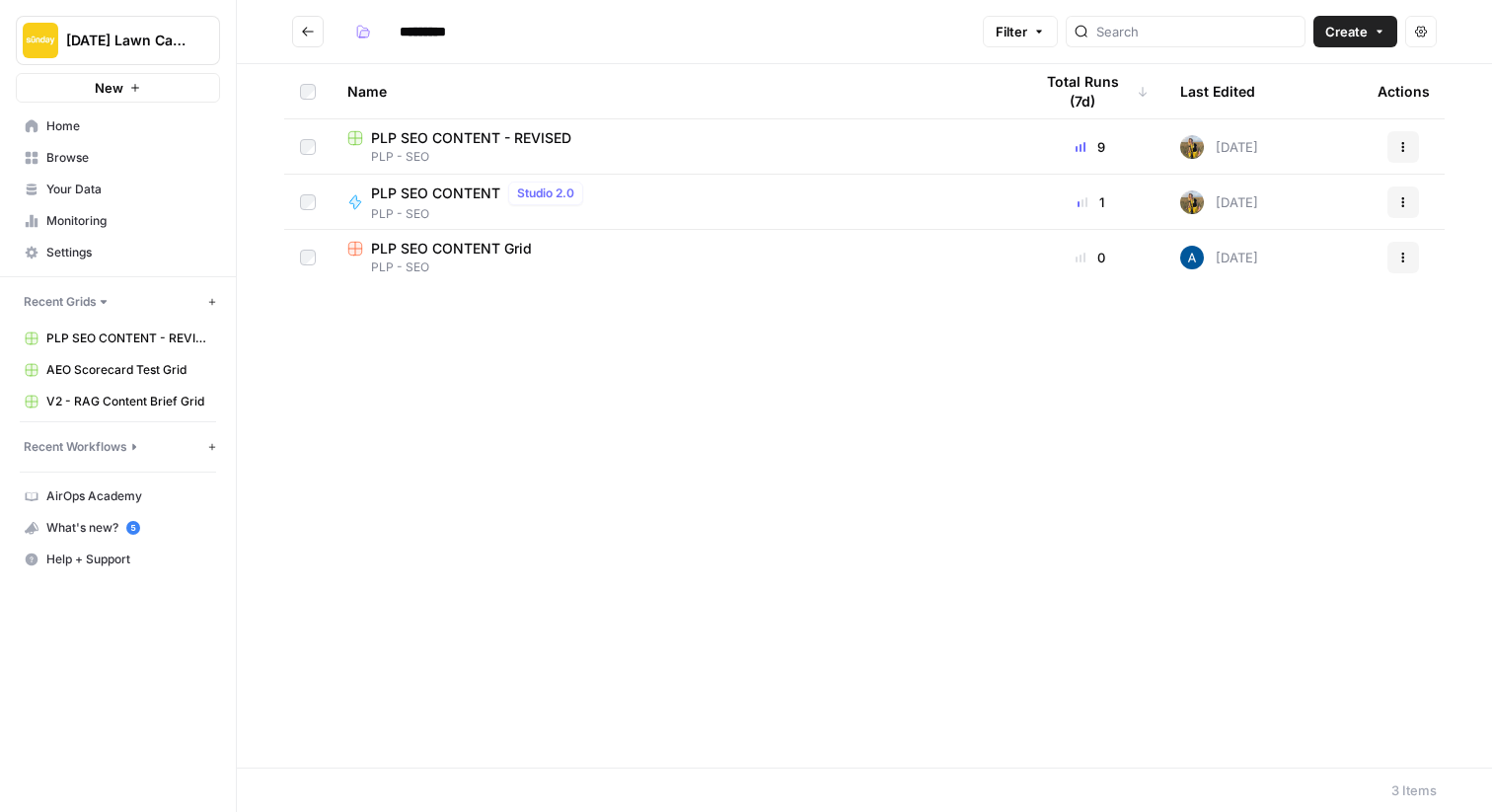 click 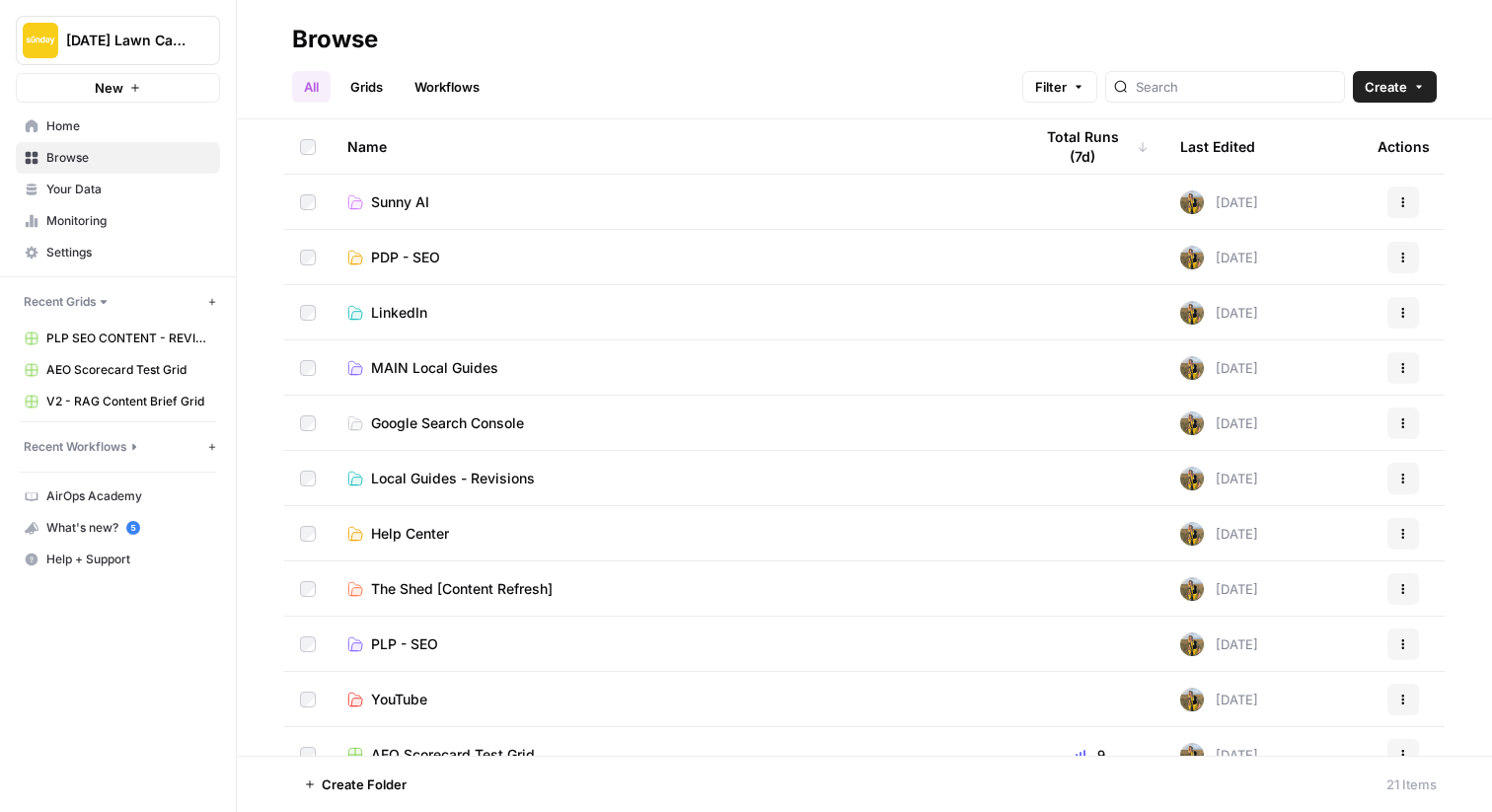 click on "Google Search Console" at bounding box center [447, 423] 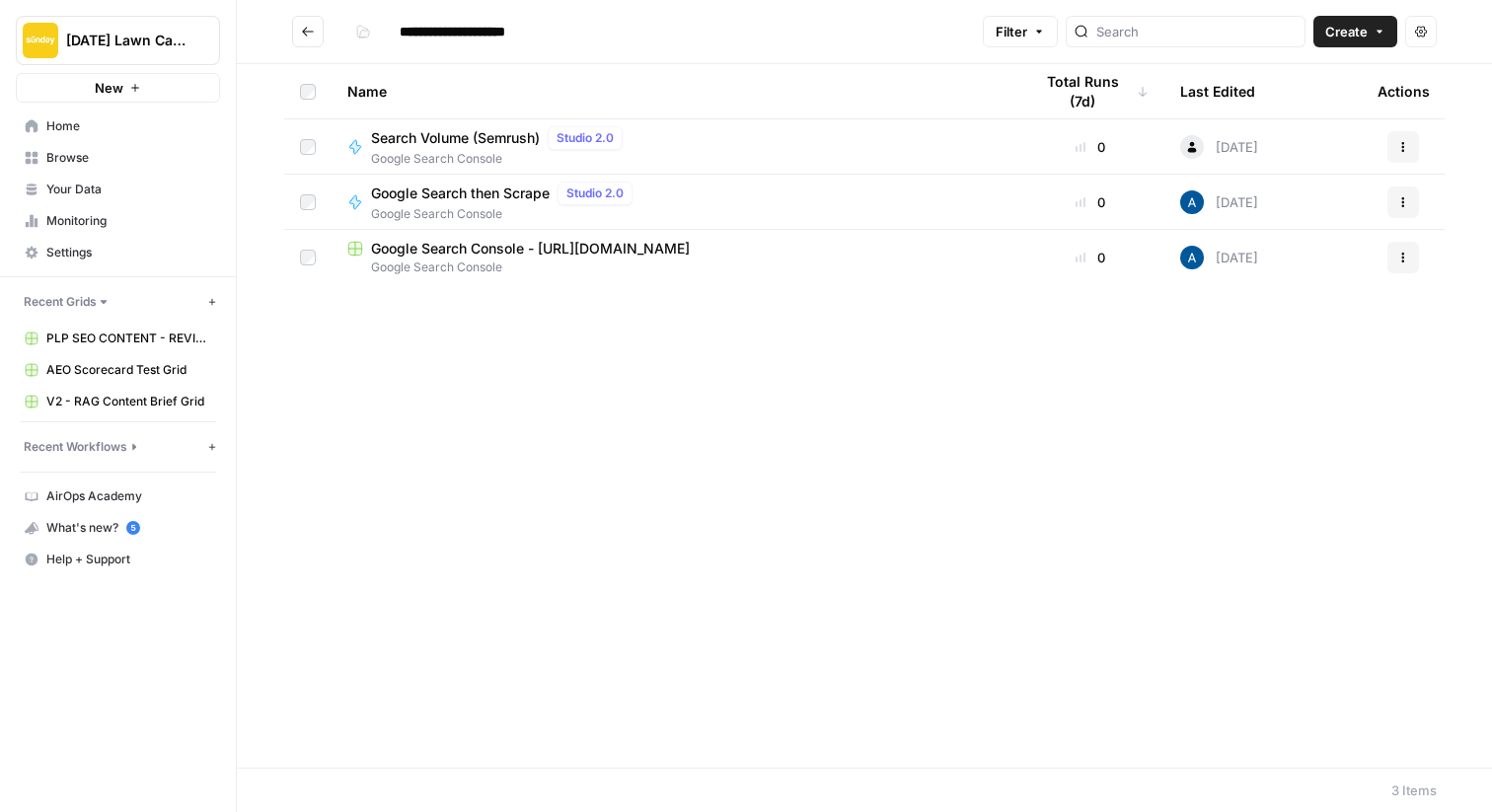 click 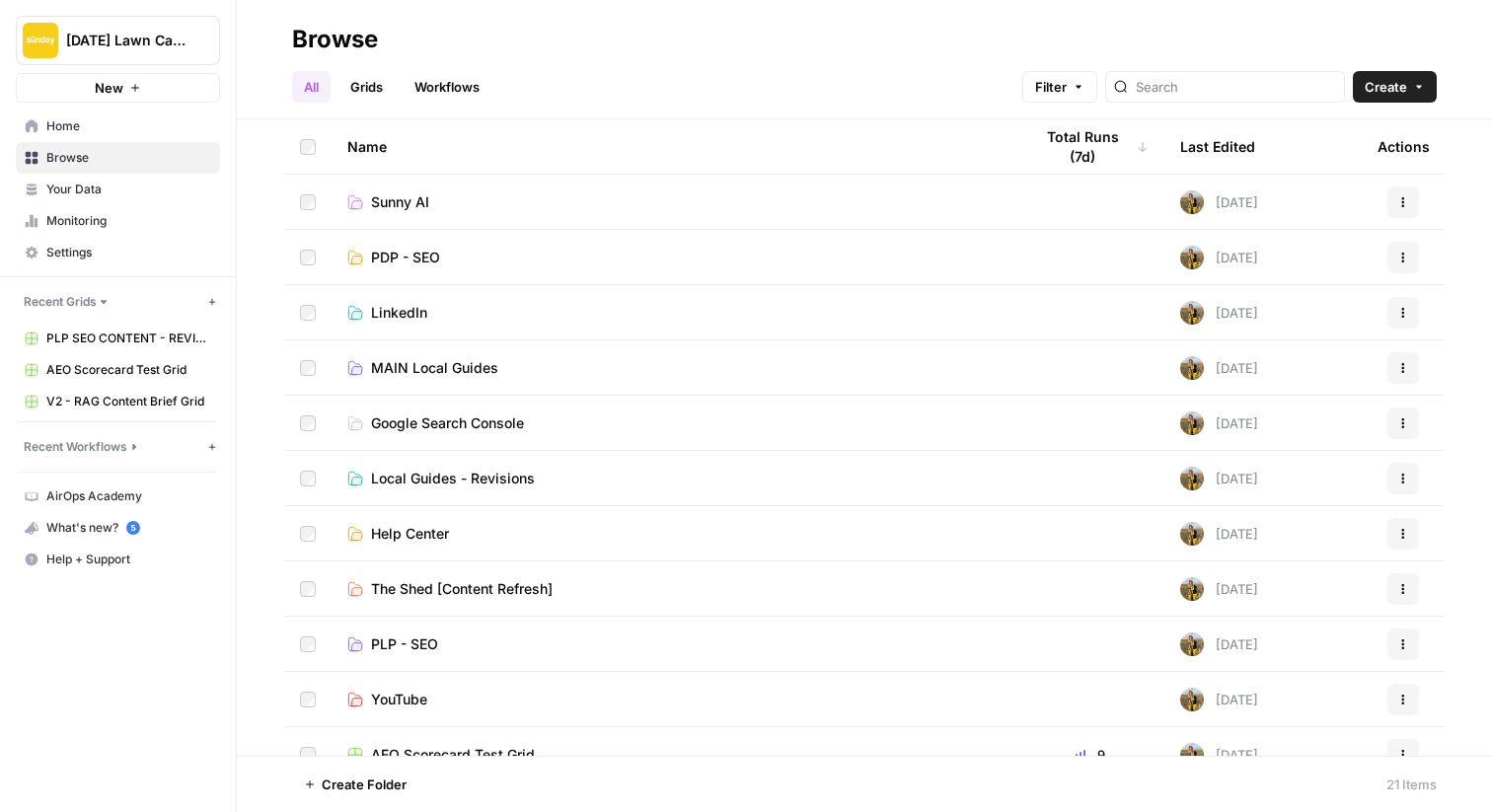 click on "Sunny AI" at bounding box center (400, 202) 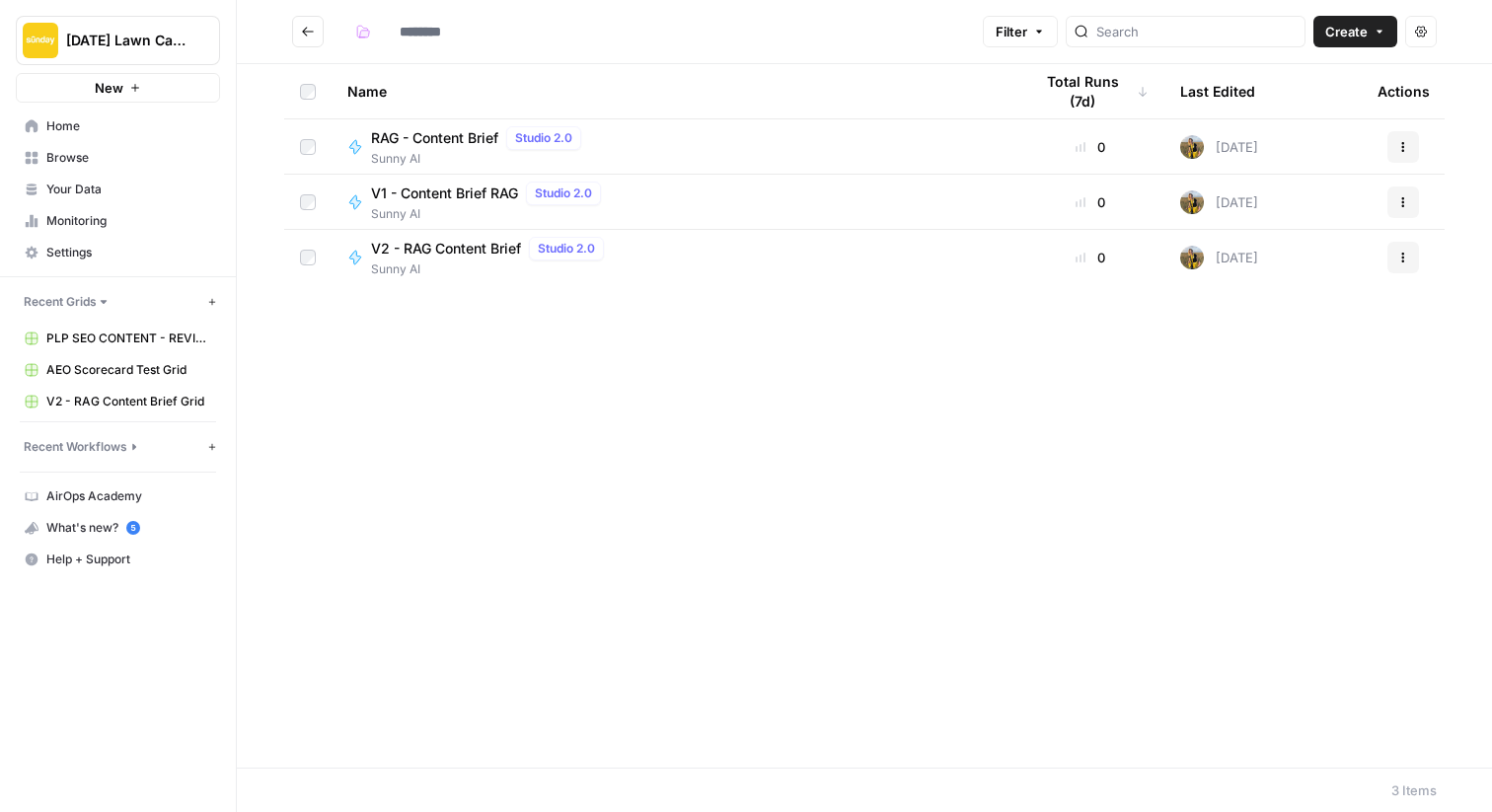 type on "********" 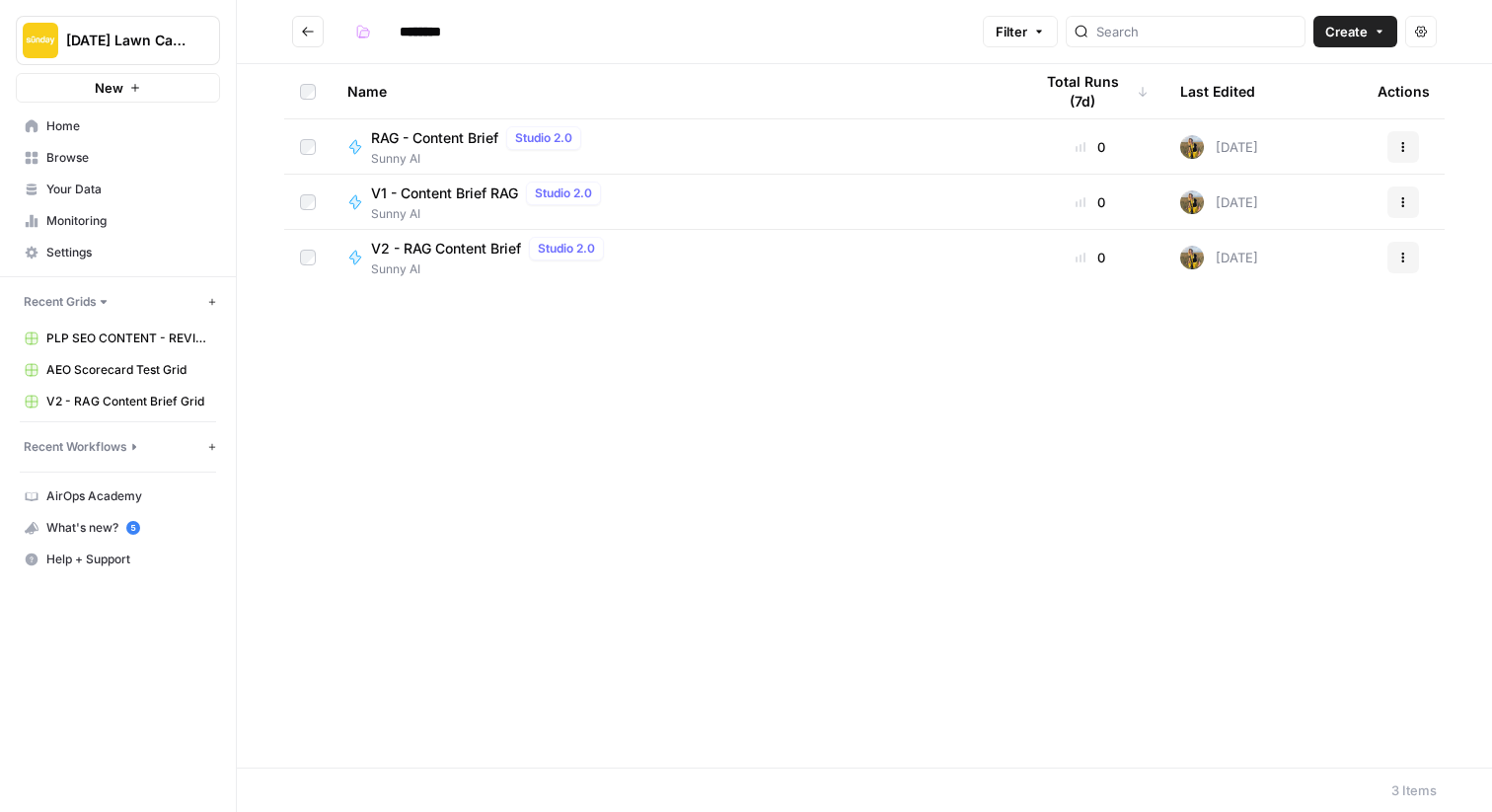 click at bounding box center [308, 32] 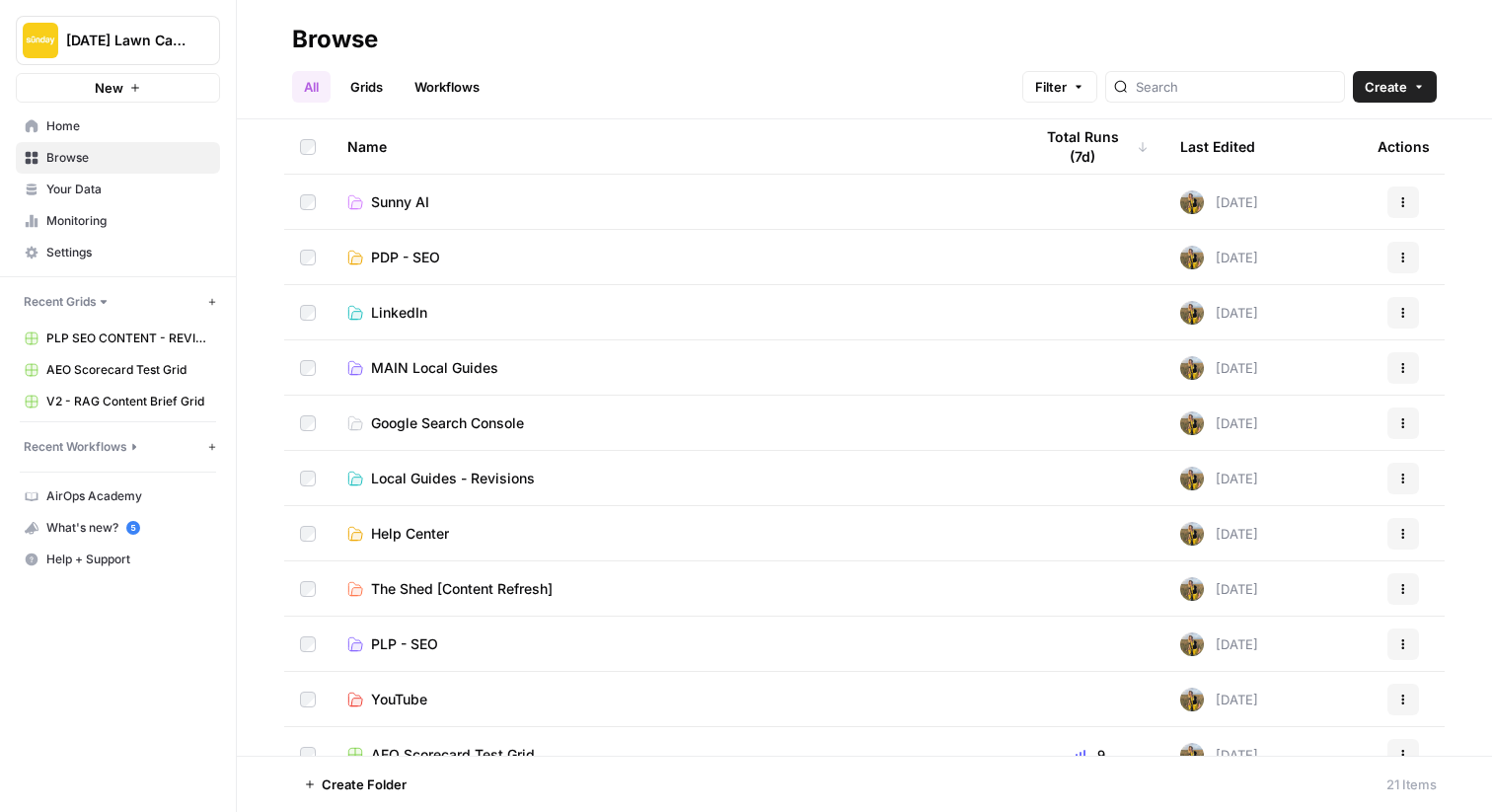 click on "MAIN Local Guides" at bounding box center [434, 368] 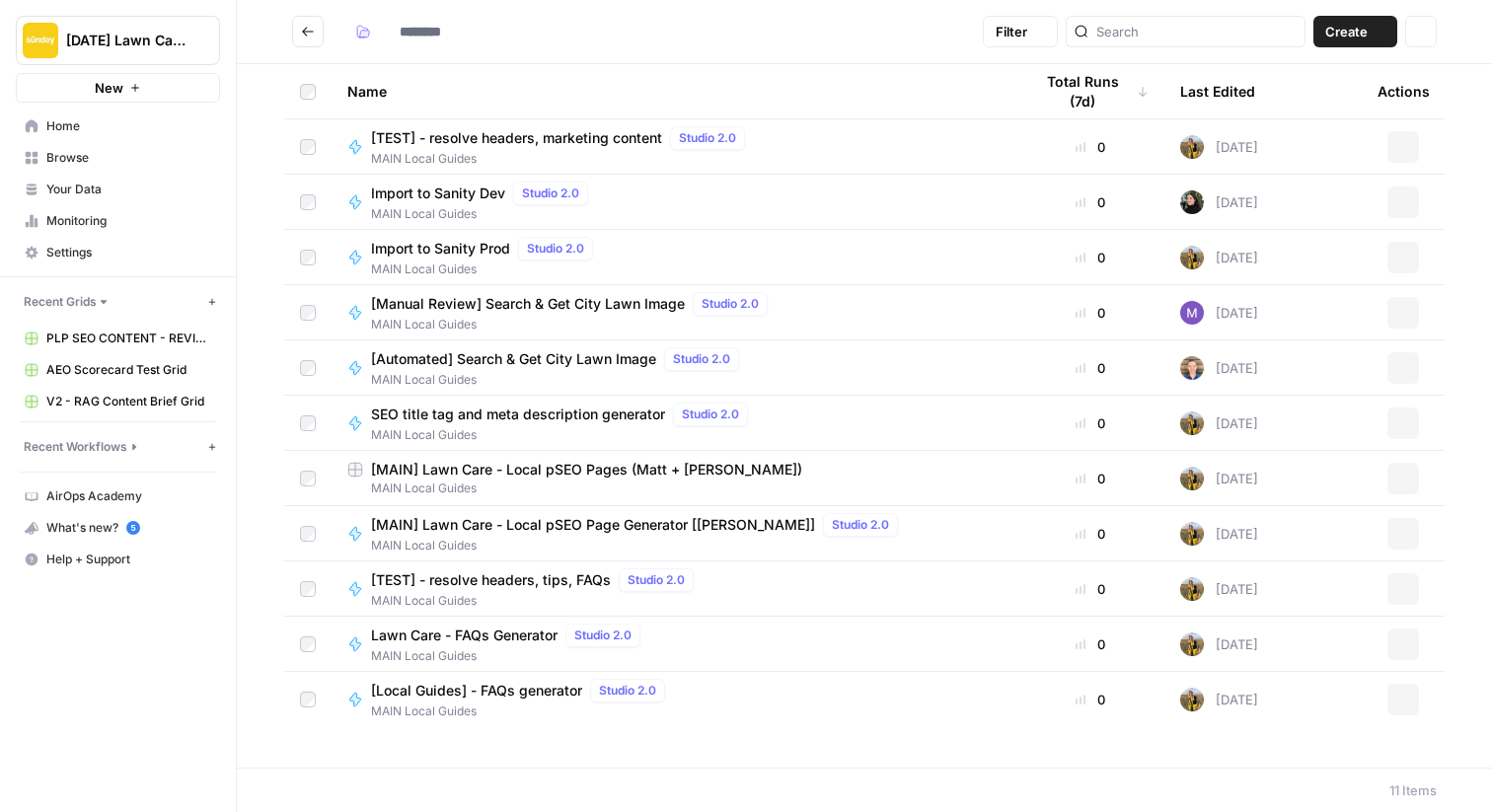 type on "**********" 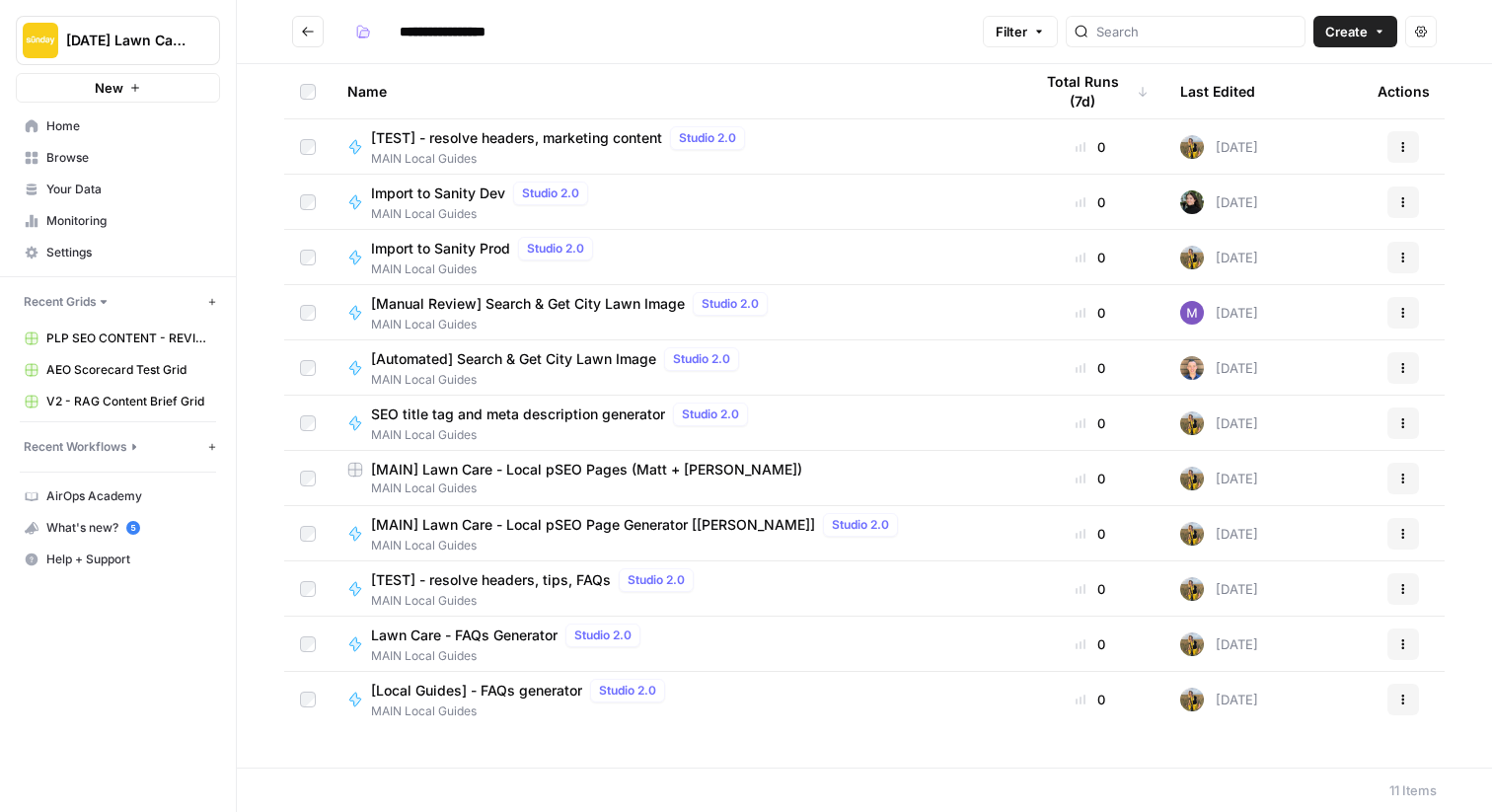 click 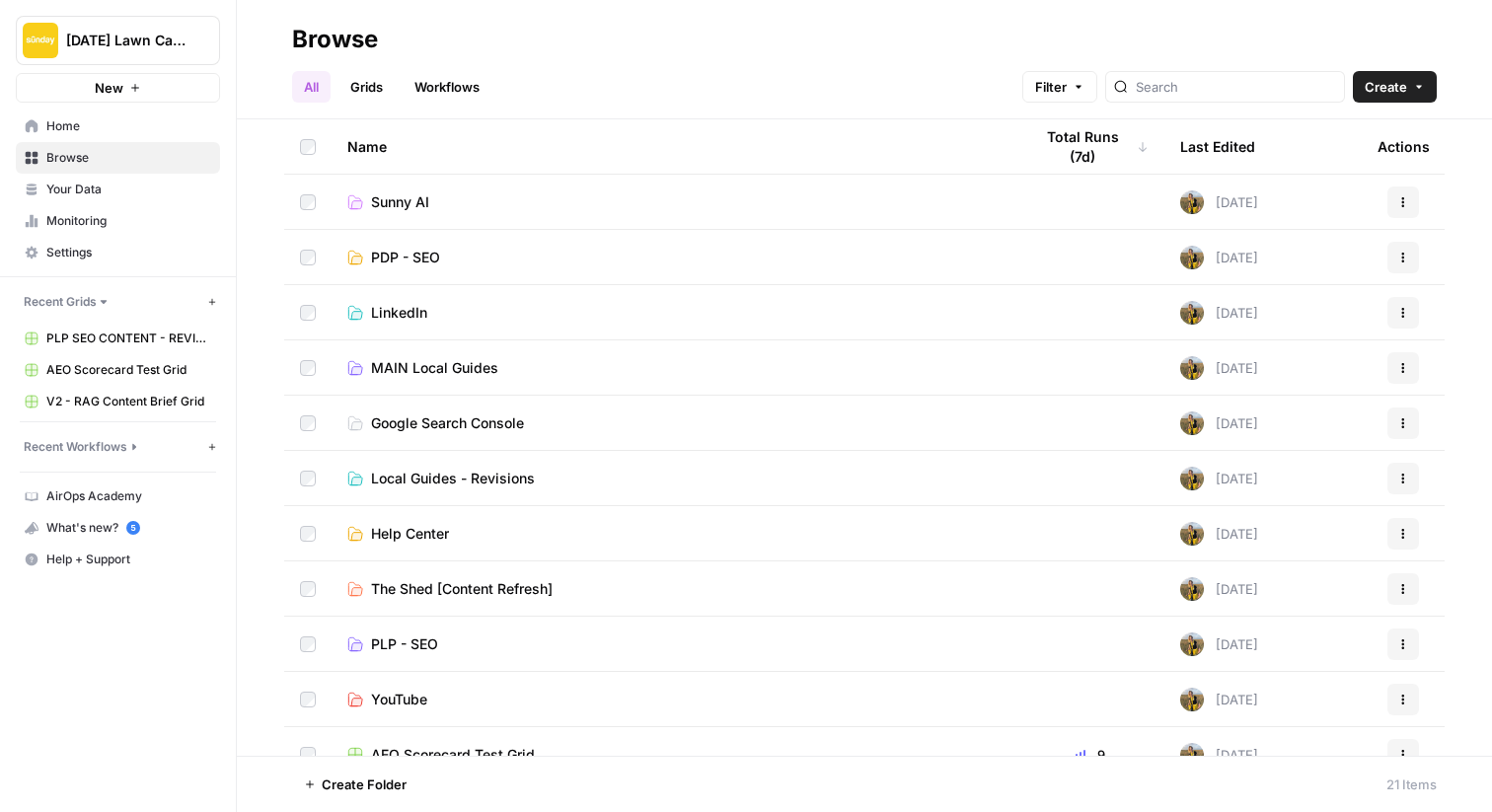 click on "MAIN Local Guides" at bounding box center (434, 368) 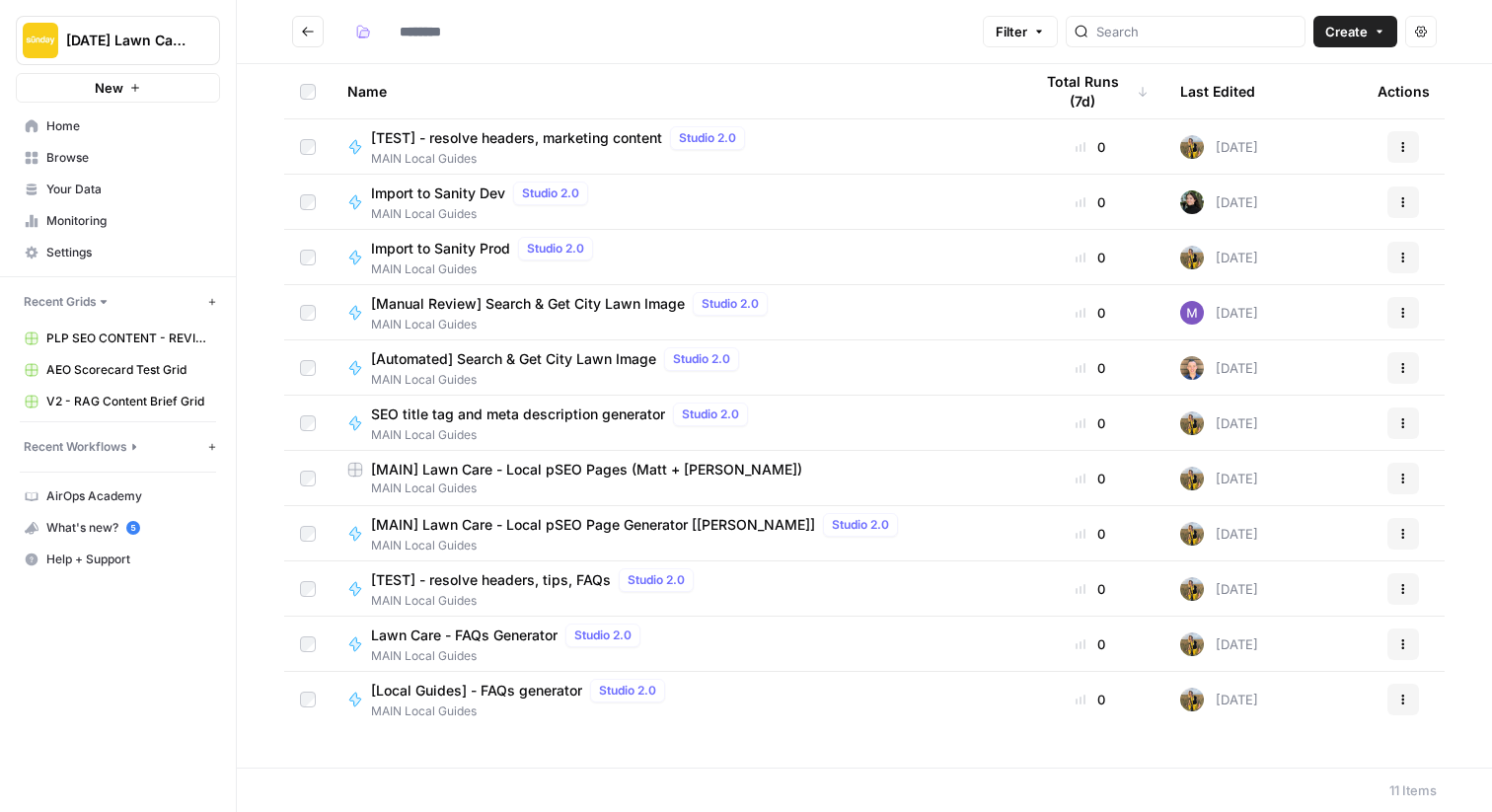 type on "**********" 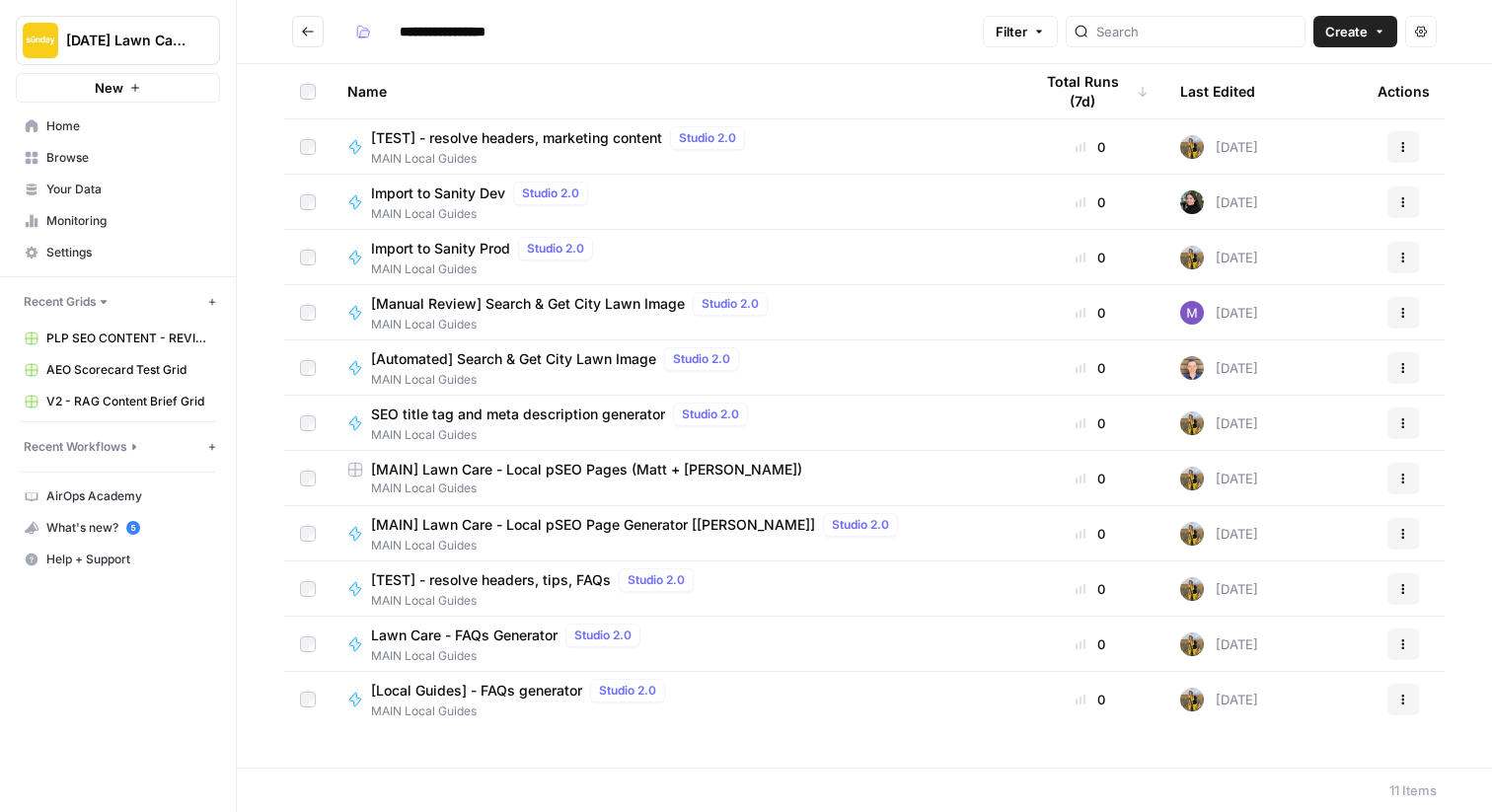 click on "[MAIN] Lawn Care - Local pSEO Pages (Matt + [PERSON_NAME])" at bounding box center (586, 470) 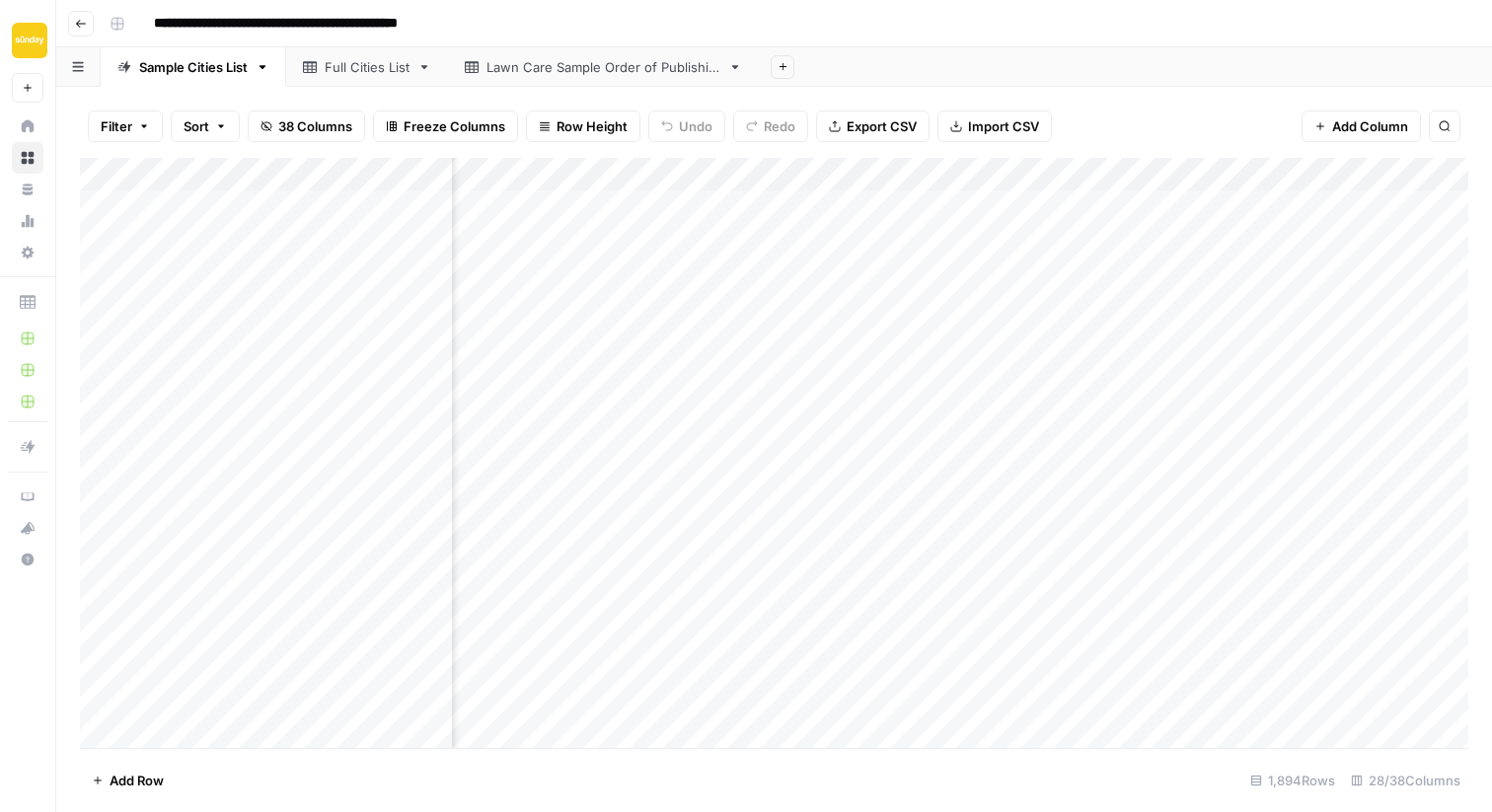 scroll, scrollTop: 0, scrollLeft: 0, axis: both 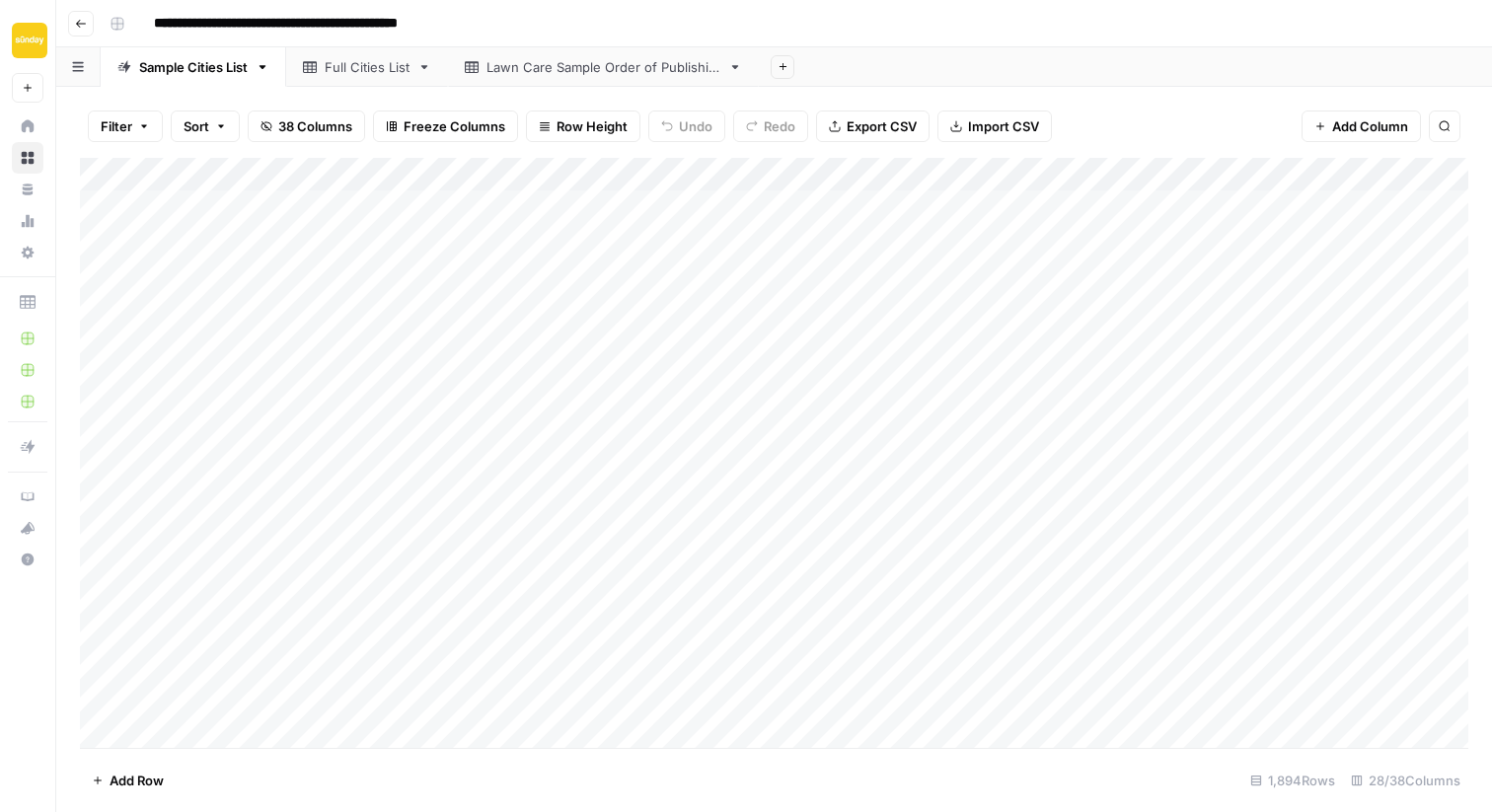 click on "Add Column" at bounding box center (774, 453) 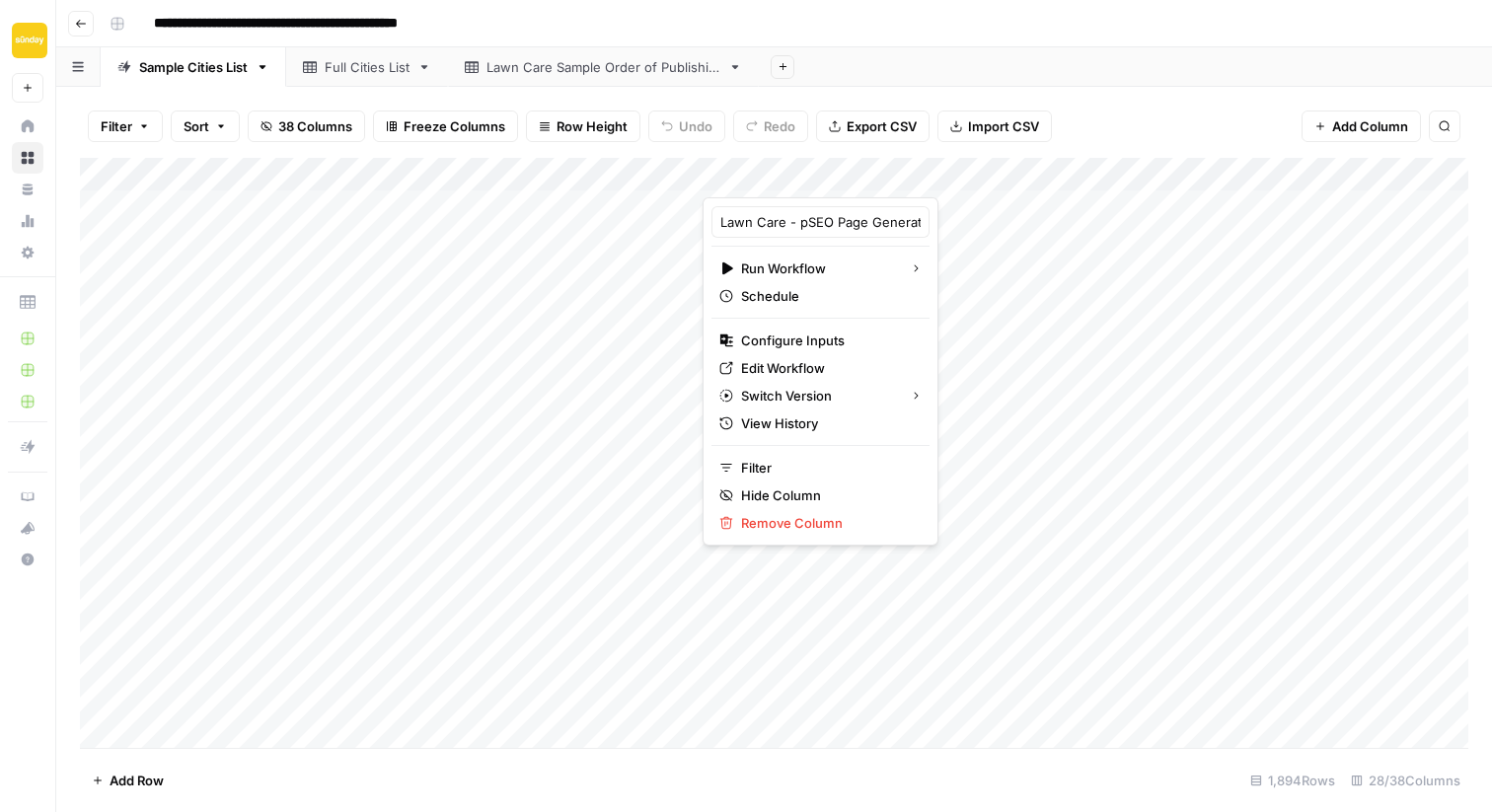 click on "**********" at bounding box center [786, 24] 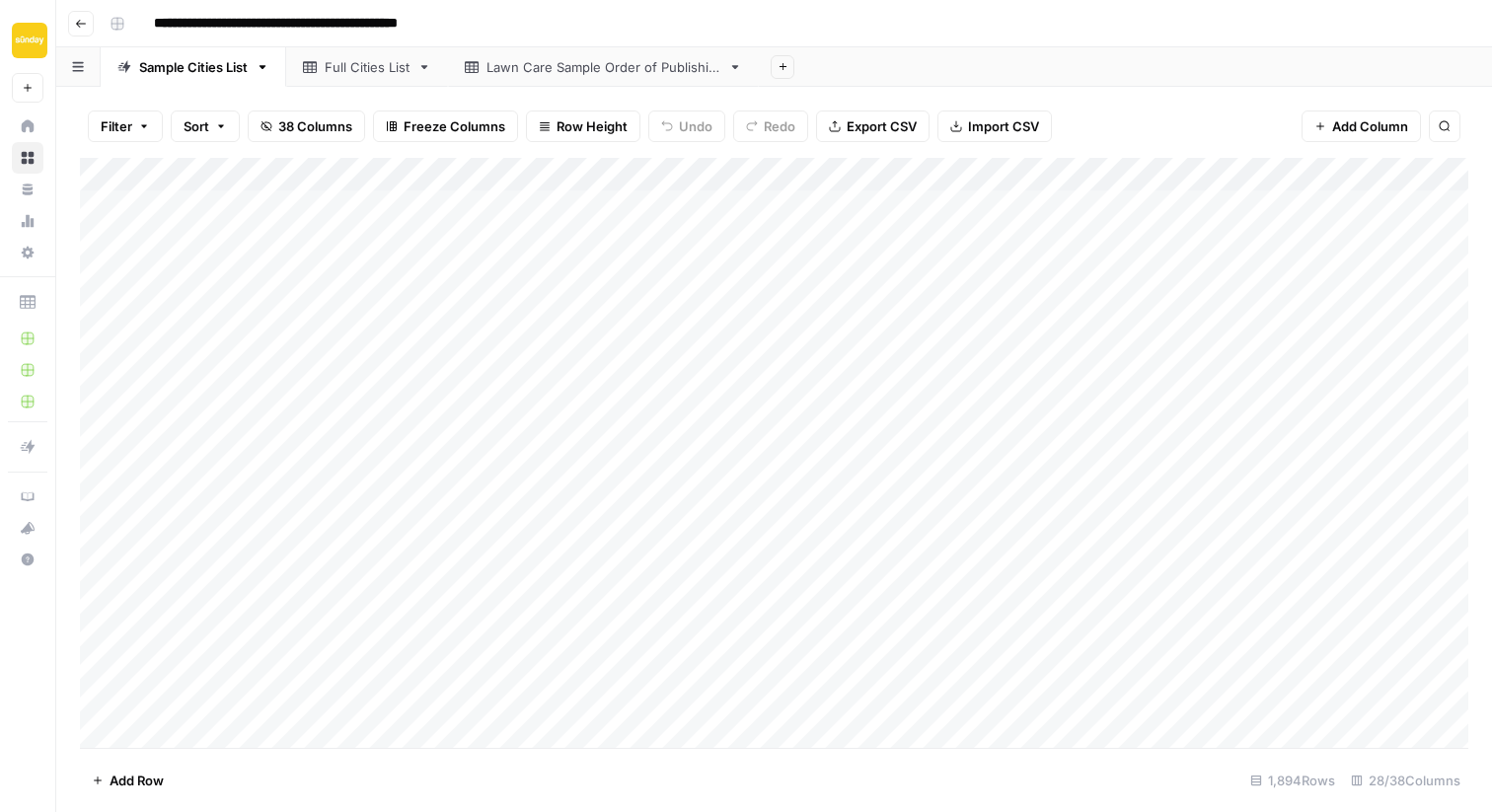 click on "**********" at bounding box center (786, 24) 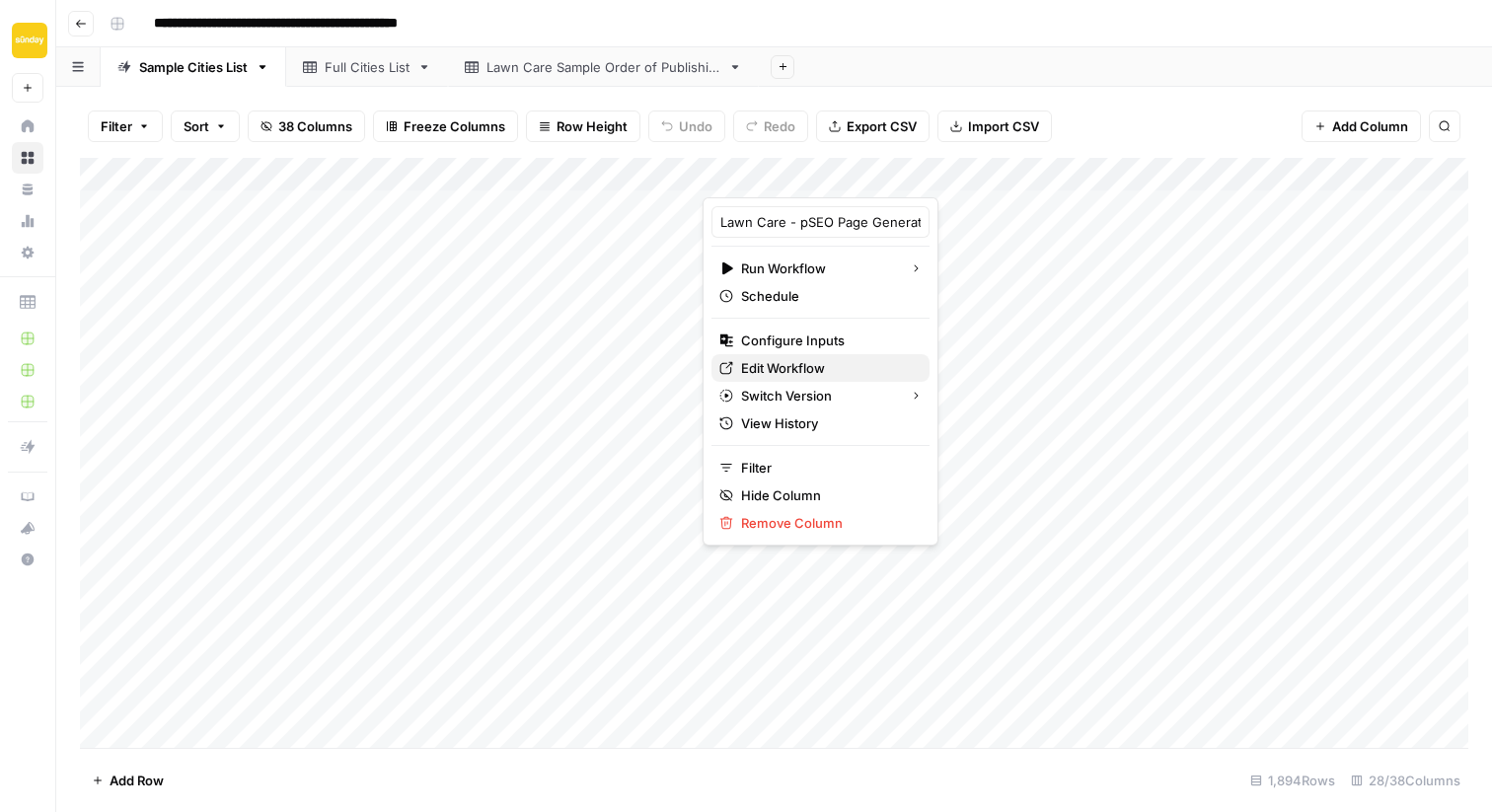 click on "Edit Workflow" at bounding box center [783, 368] 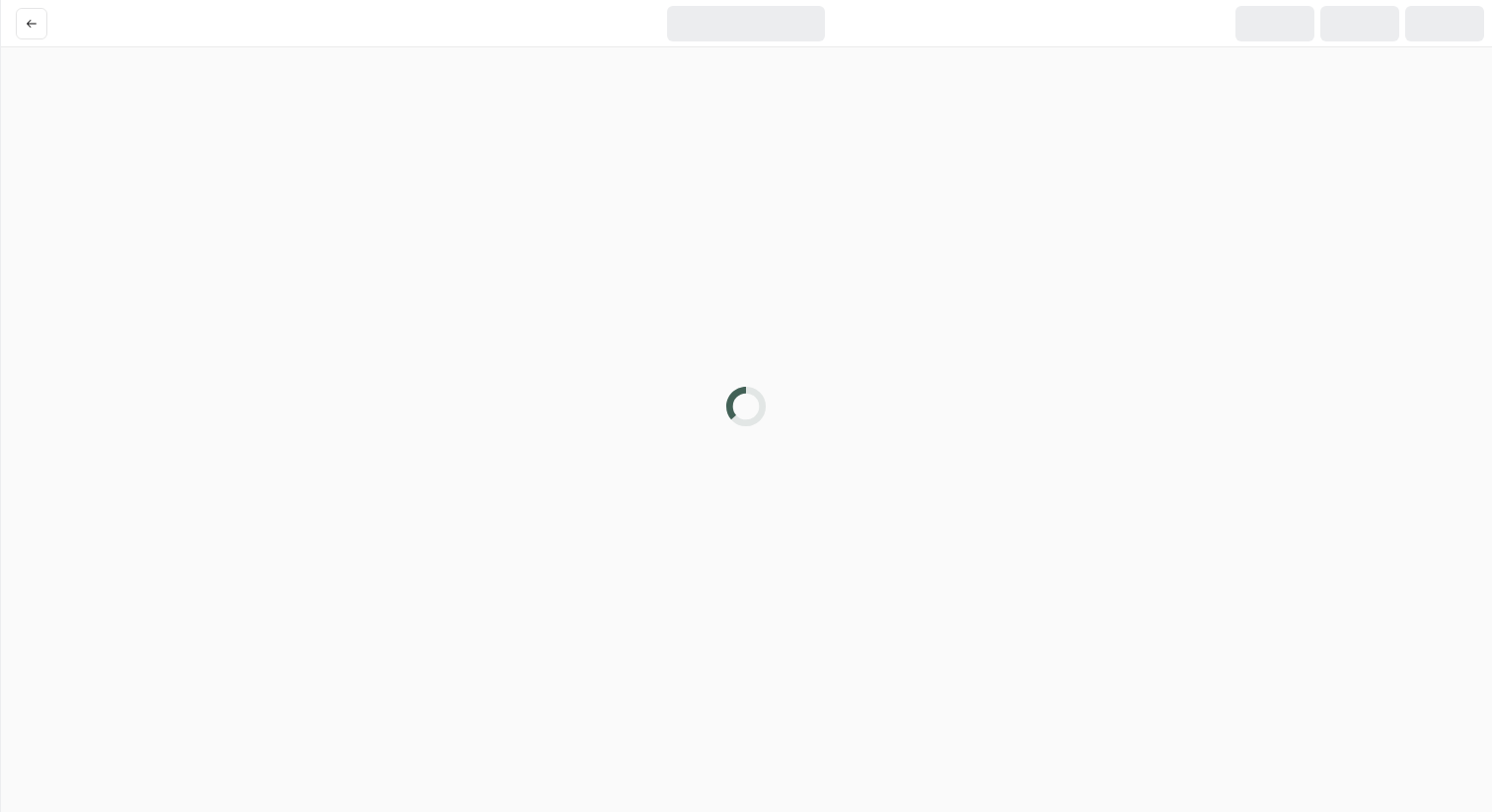 scroll, scrollTop: 0, scrollLeft: 0, axis: both 